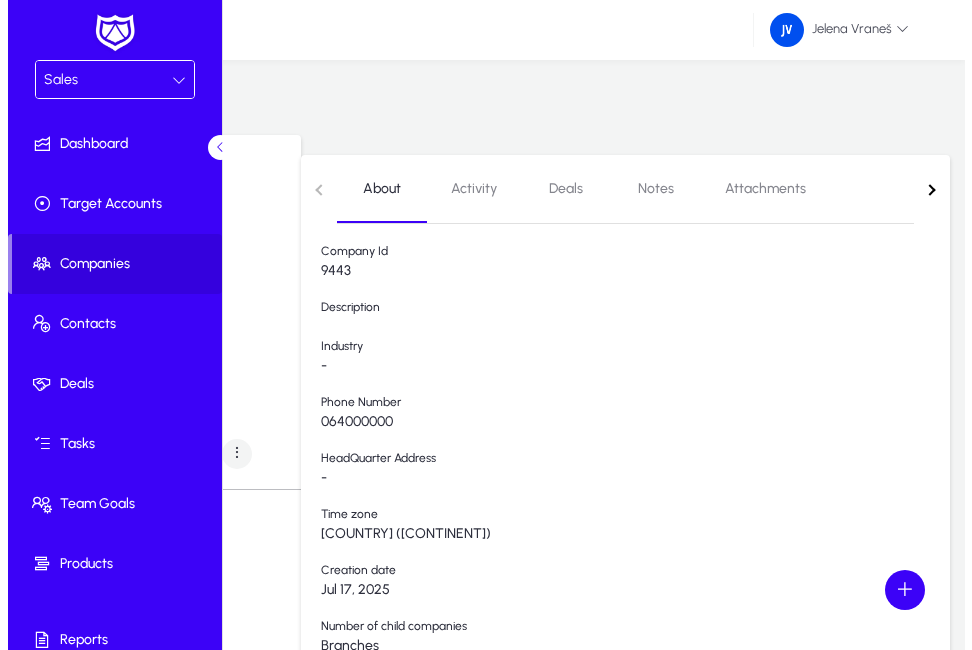 scroll, scrollTop: 0, scrollLeft: 0, axis: both 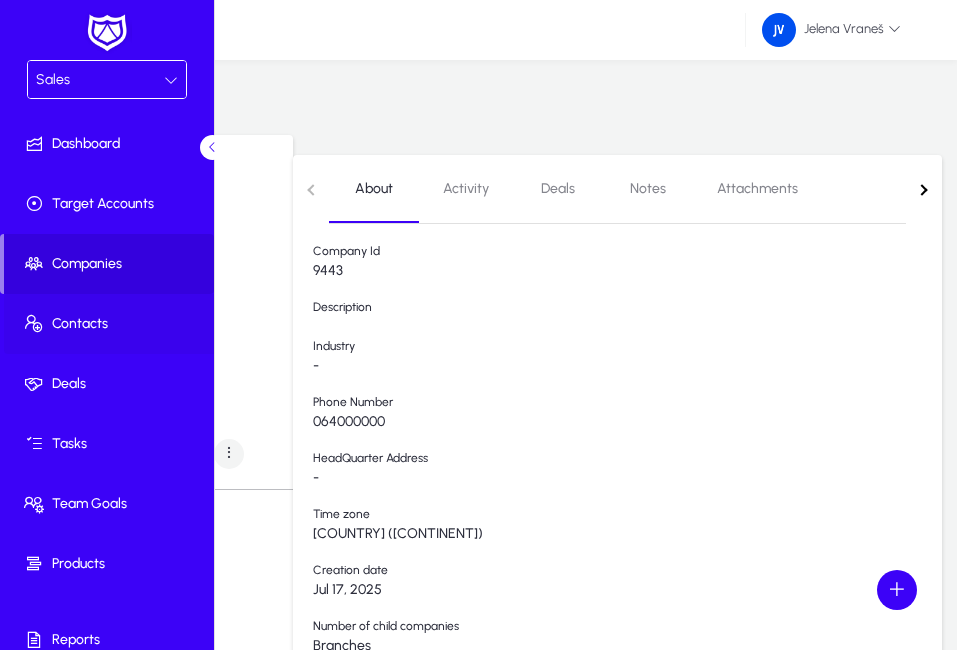 click on "Contacts" 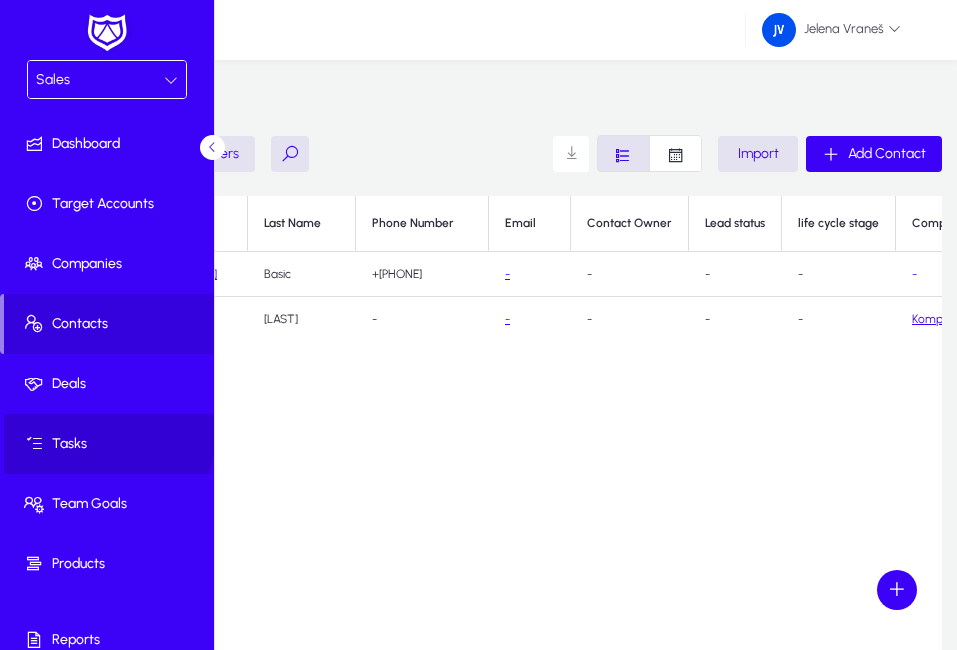 click on "Tasks" 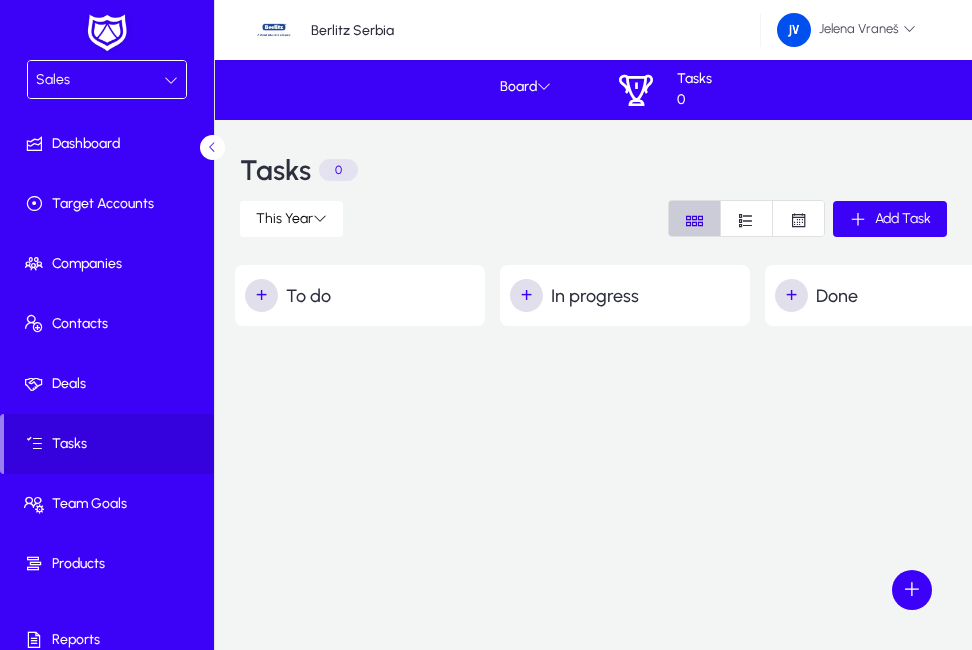 click at bounding box center (694, 220) 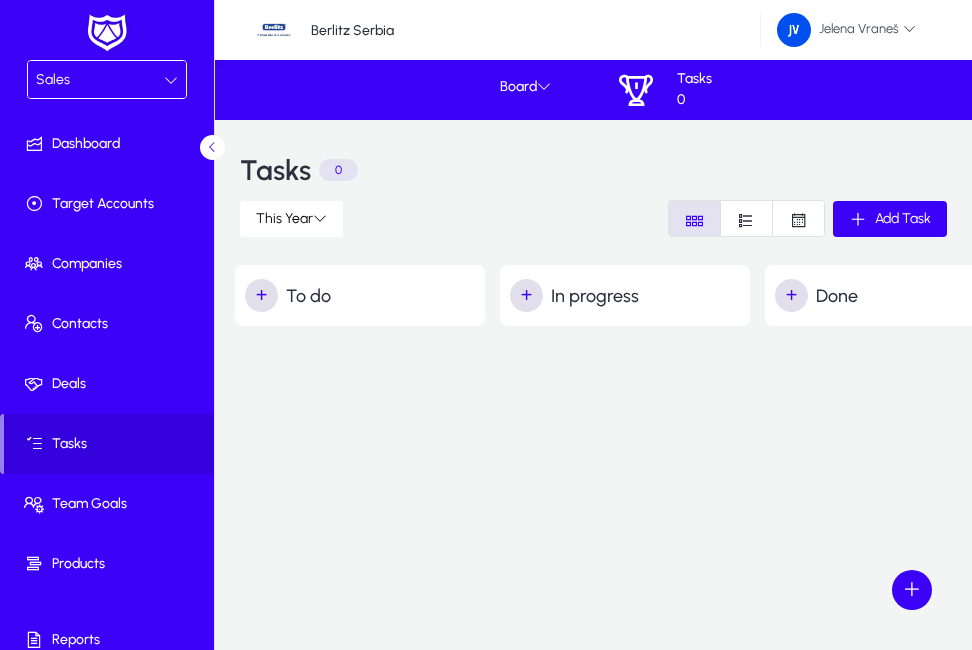 click at bounding box center (694, 220) 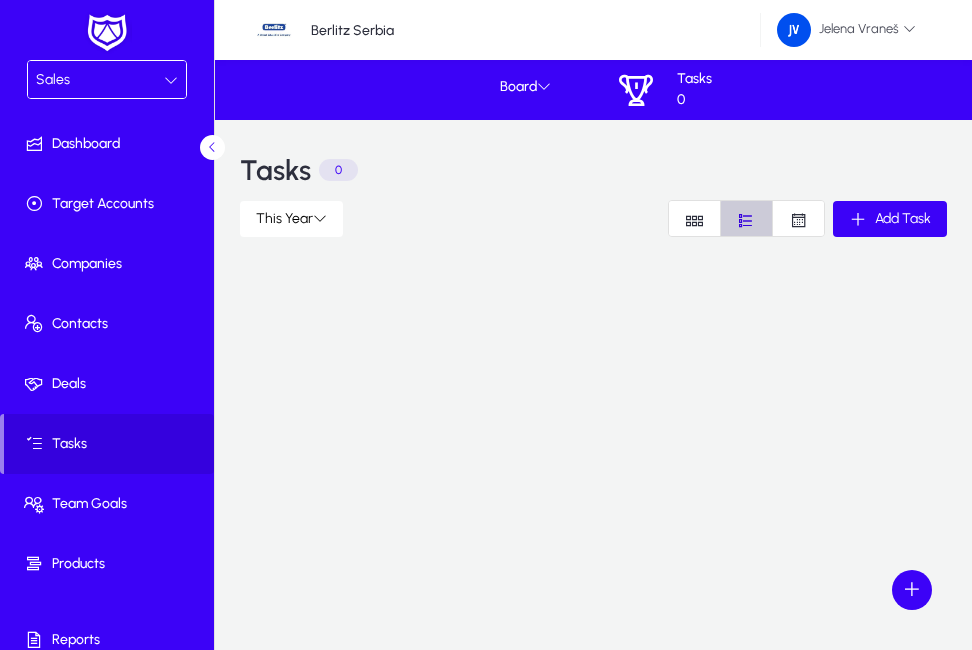 click at bounding box center [746, 220] 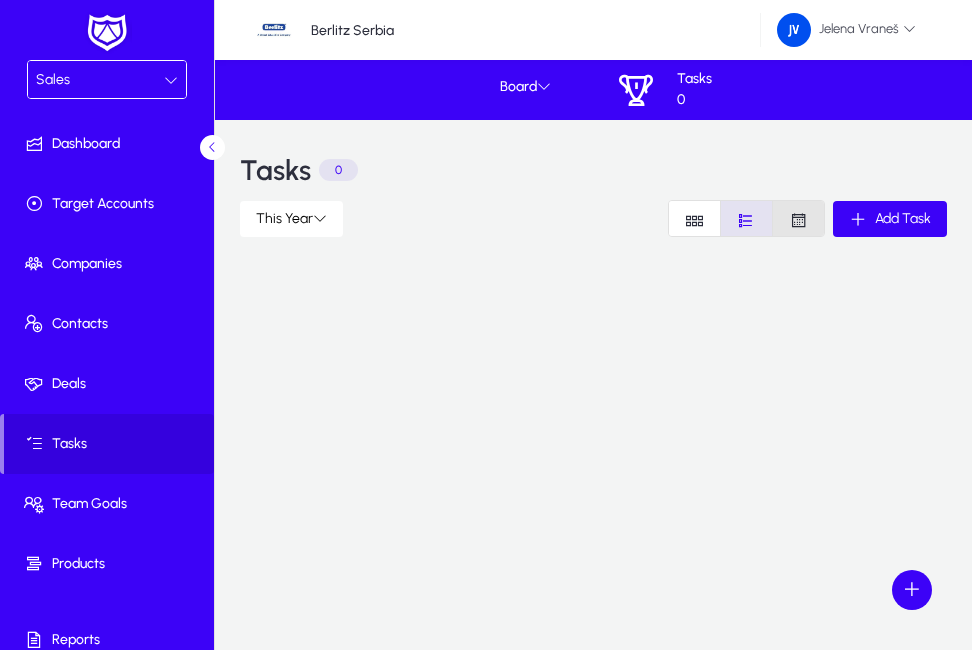 click at bounding box center (798, 220) 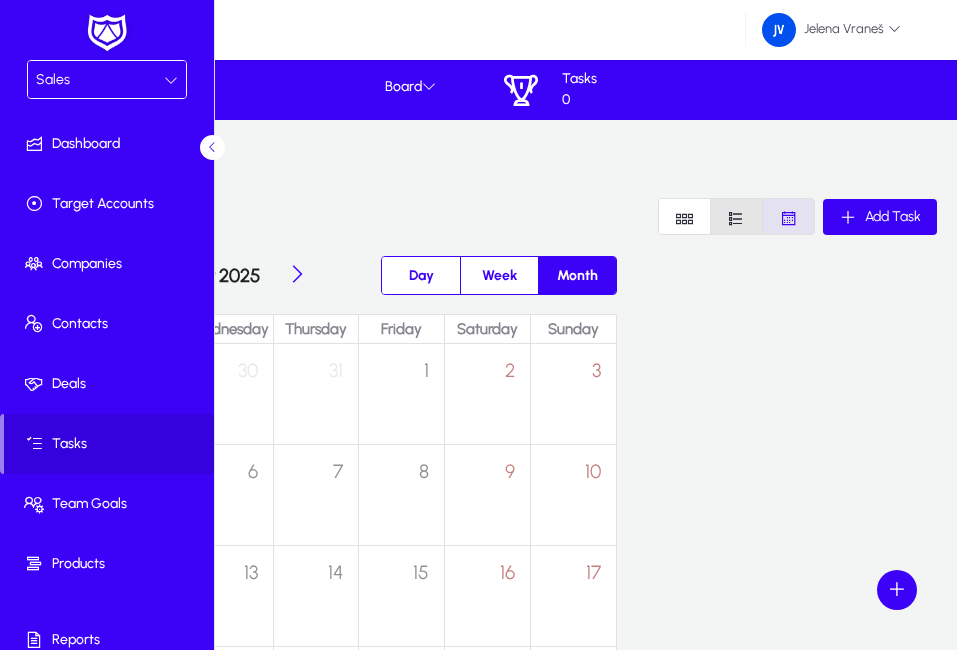 click at bounding box center [736, 218] 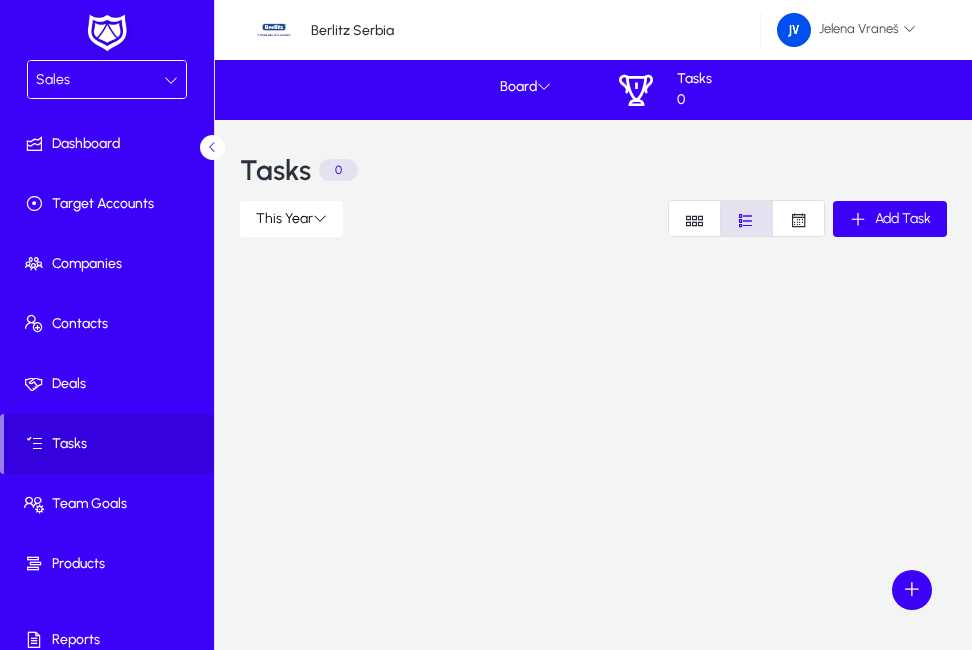 click at bounding box center [694, 220] 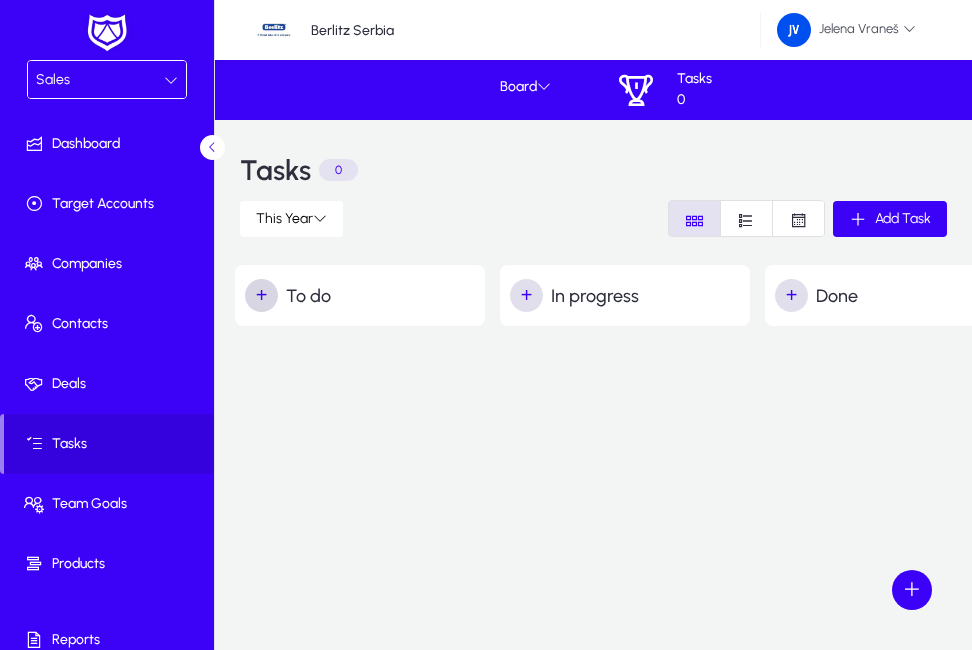 click 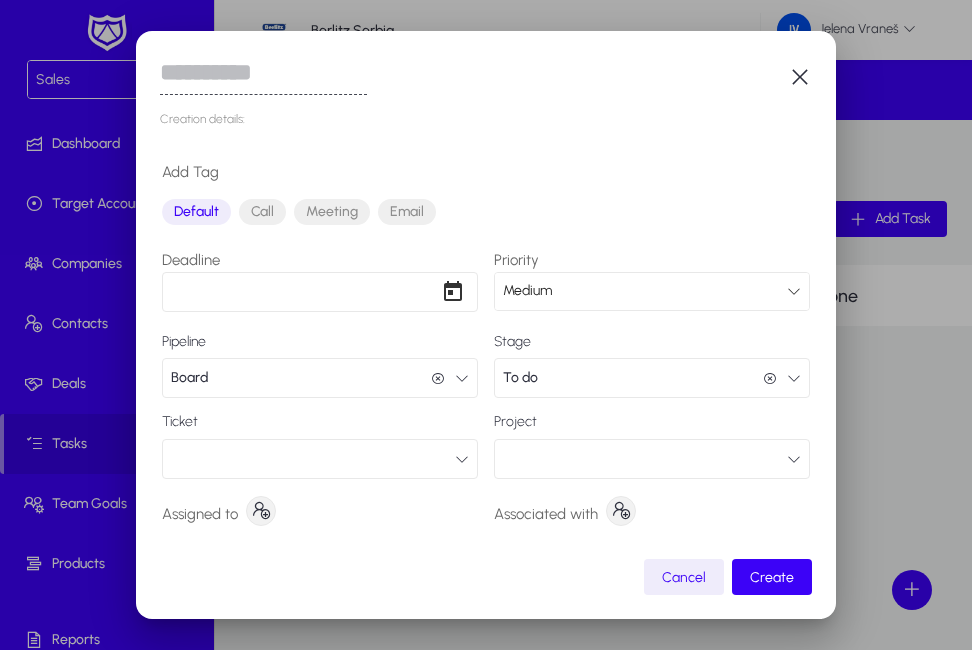 click on "Call" at bounding box center (262, 212) 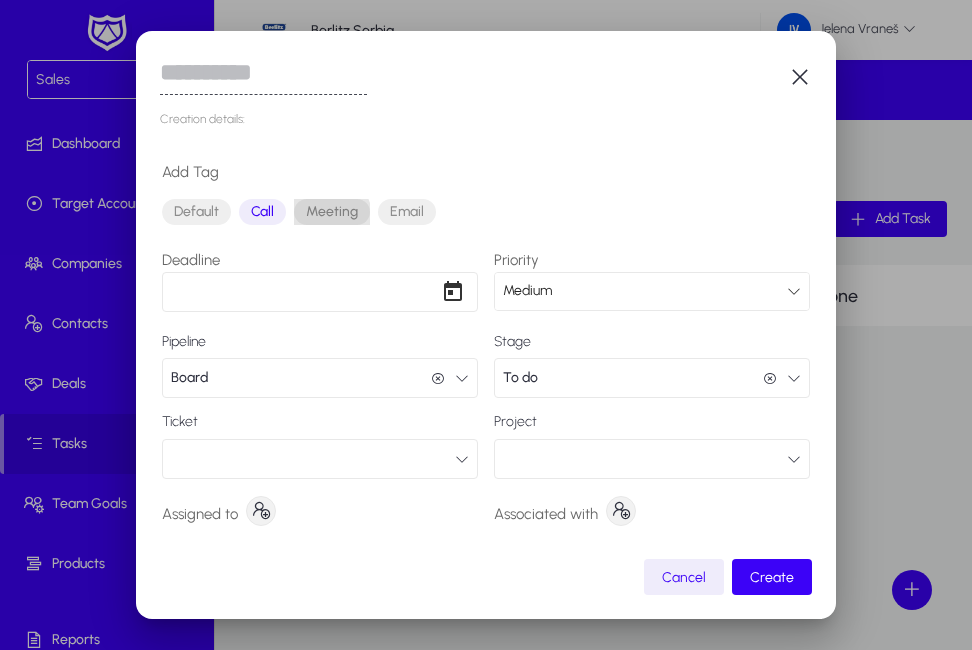 click on "Meeting" at bounding box center [332, 212] 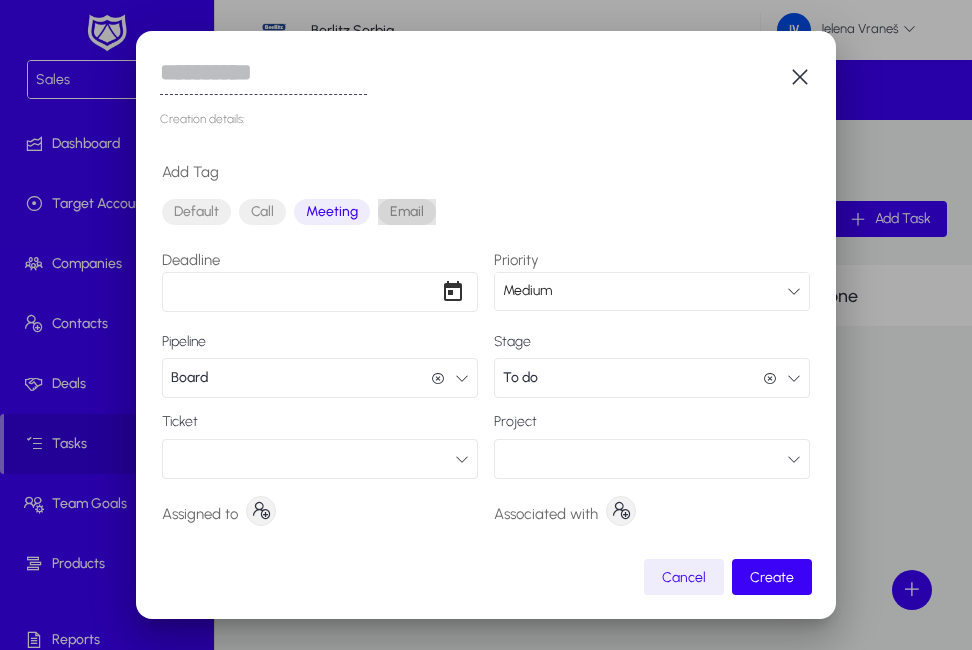 click on "Email" at bounding box center [407, 212] 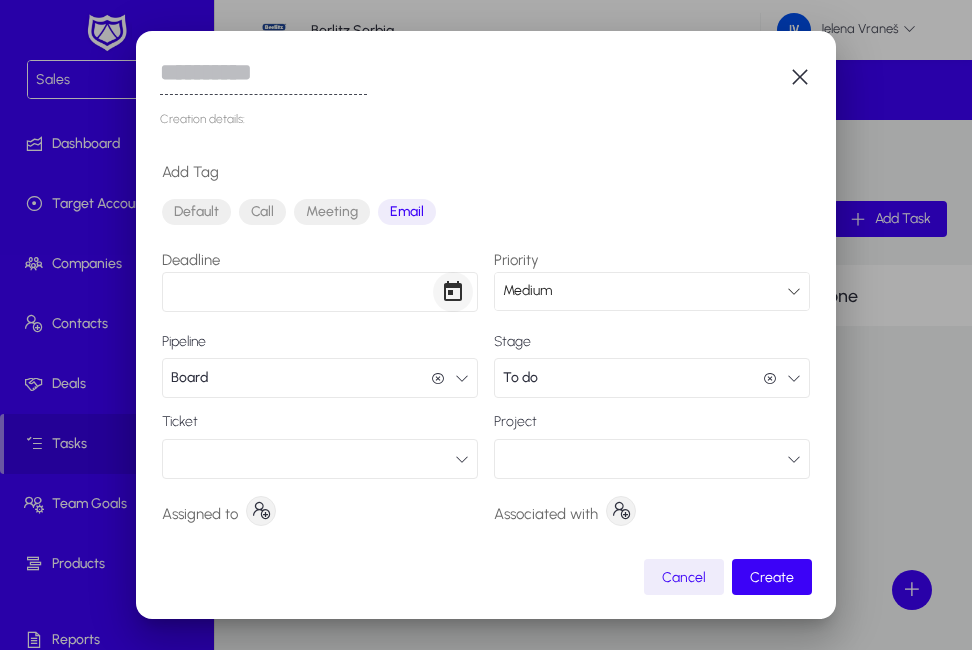 click at bounding box center (453, 292) 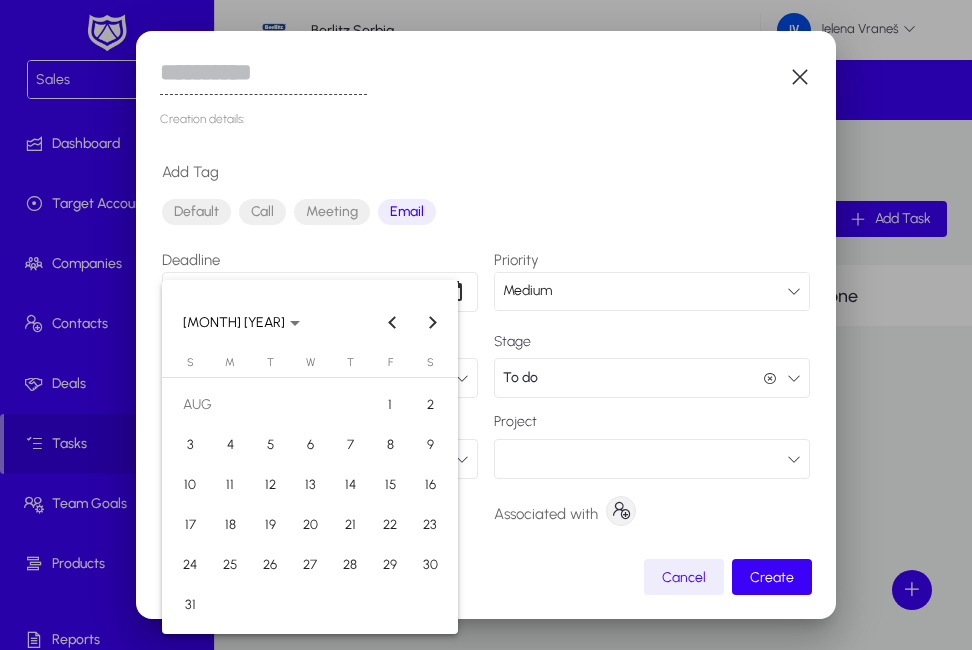 click at bounding box center (486, 325) 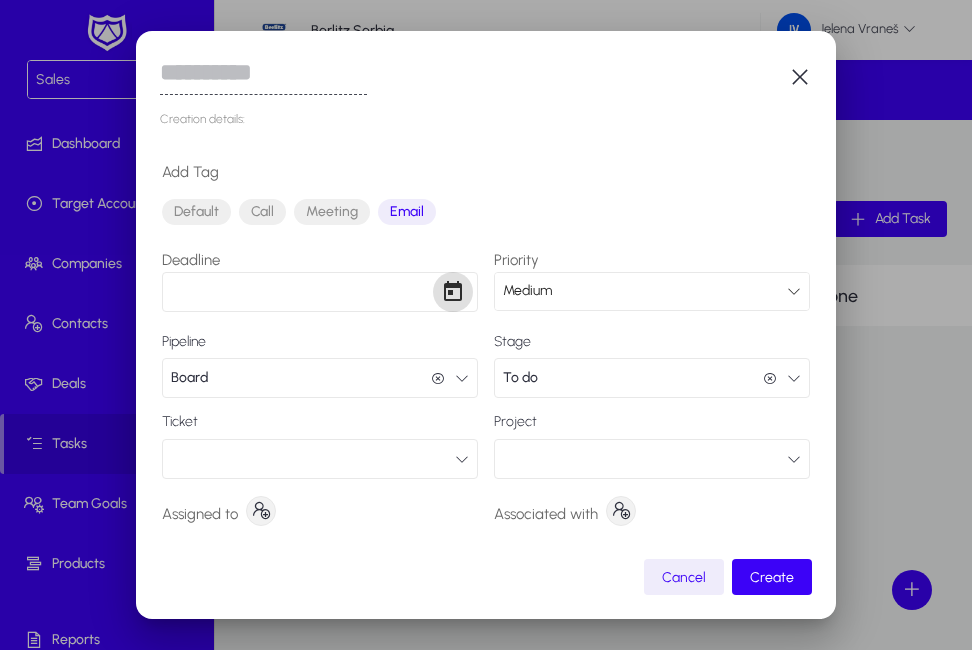 click at bounding box center [462, 378] 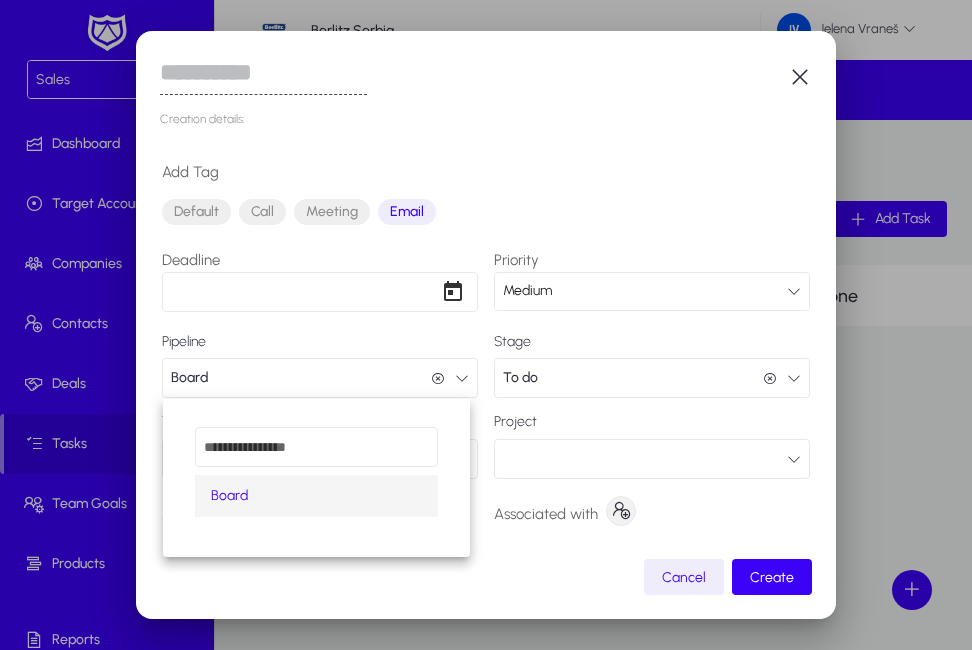 click at bounding box center [486, 325] 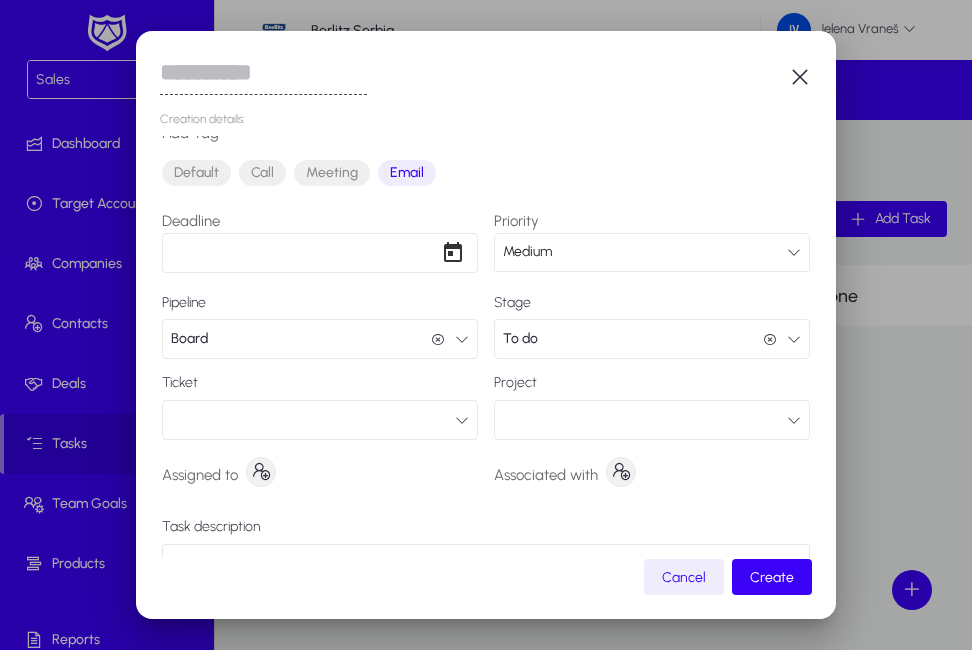 scroll, scrollTop: 37, scrollLeft: 0, axis: vertical 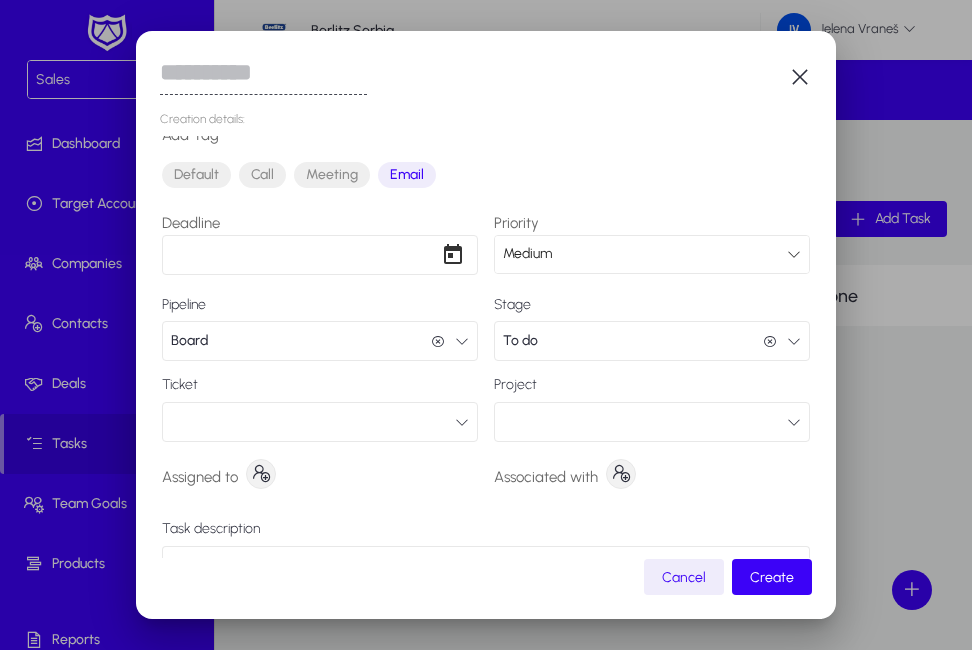 click at bounding box center (794, 422) 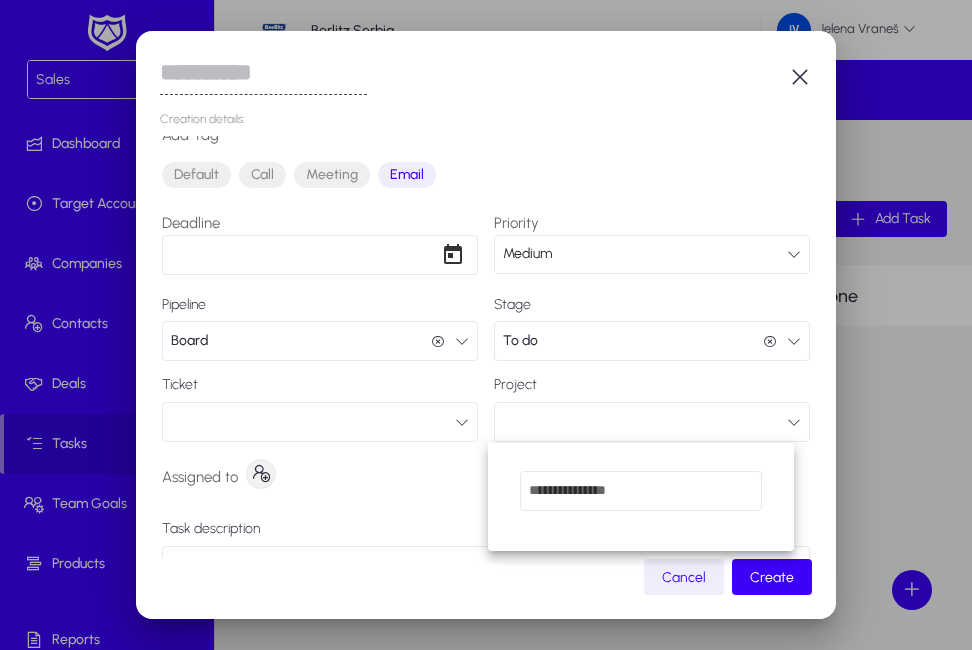 click at bounding box center (486, 325) 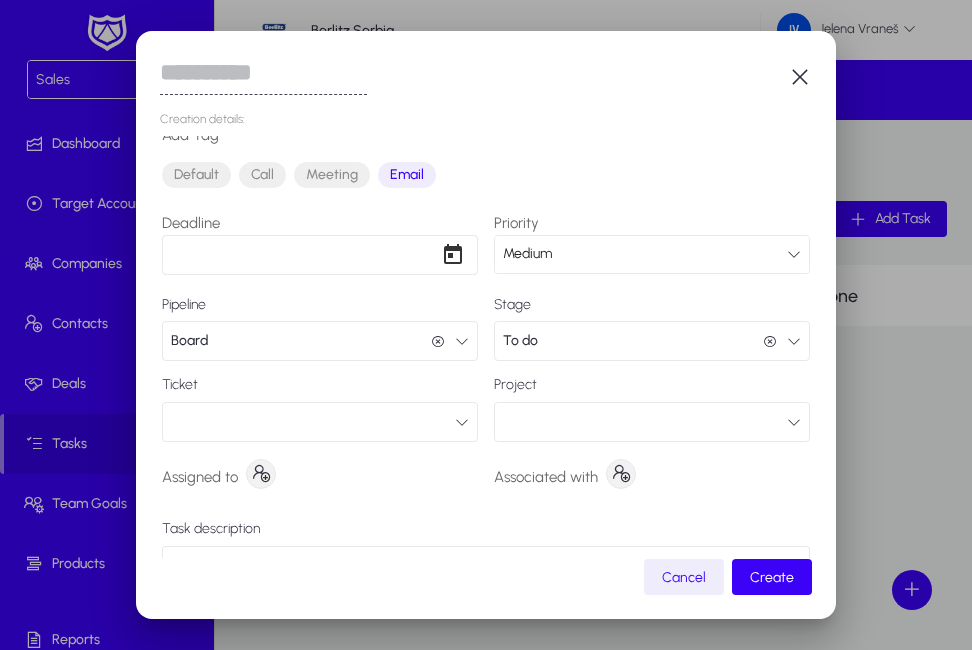 click at bounding box center (794, 341) 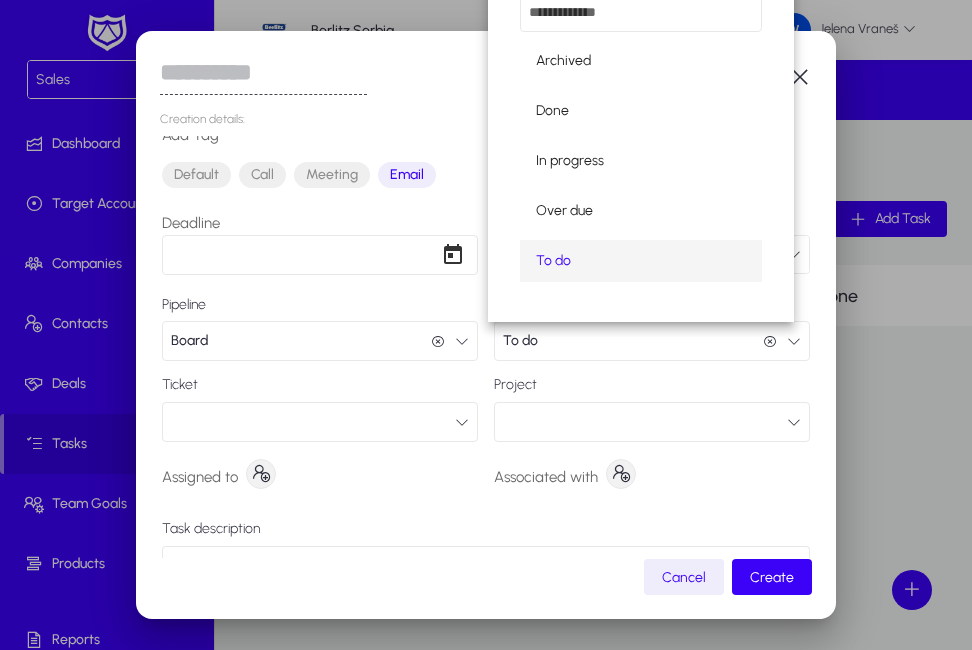 click at bounding box center [486, 325] 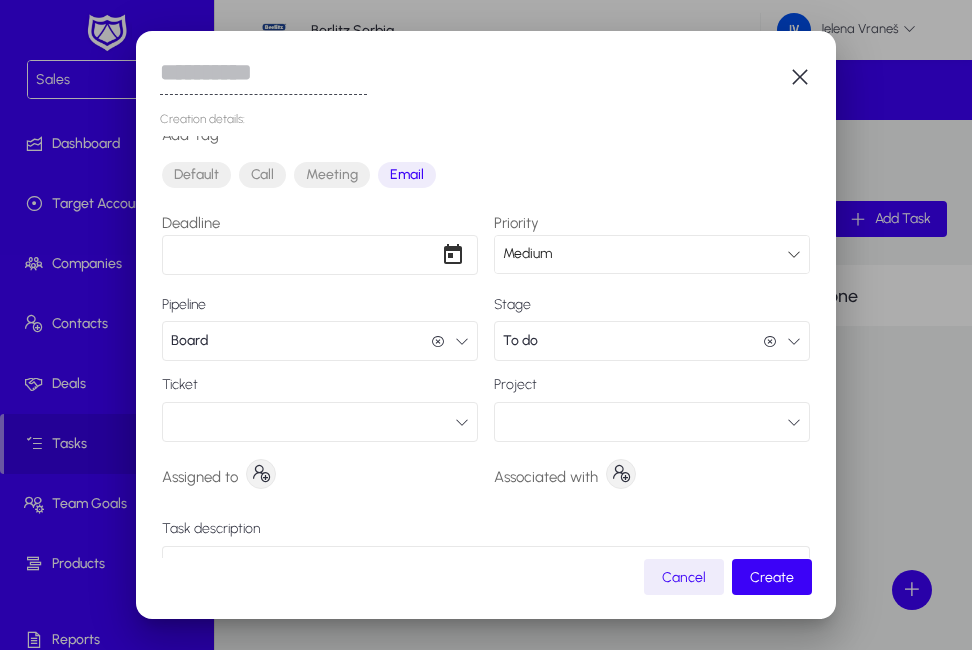 click at bounding box center (794, 254) 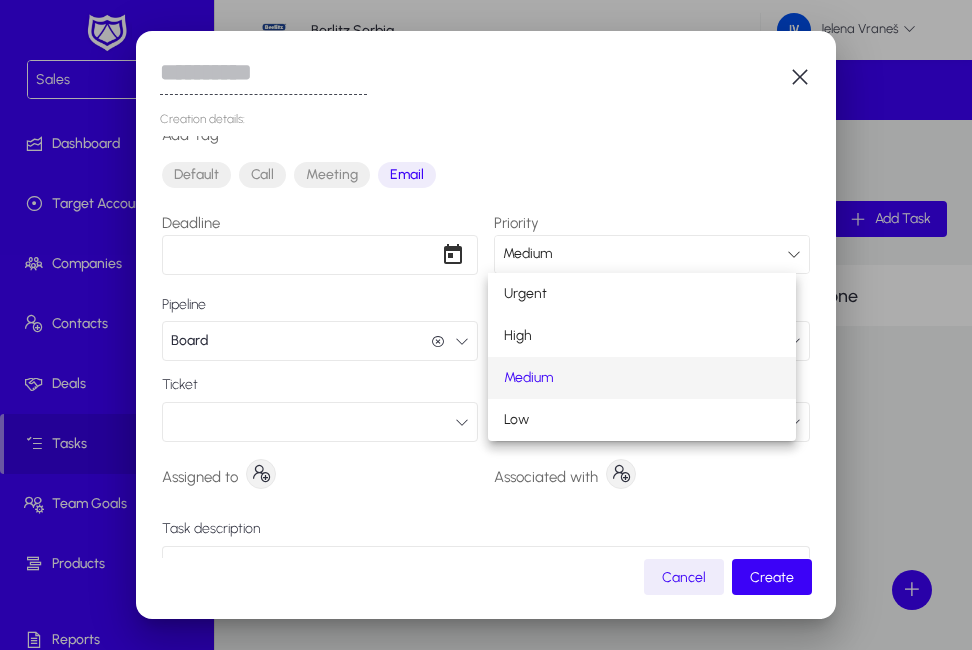 click at bounding box center [486, 325] 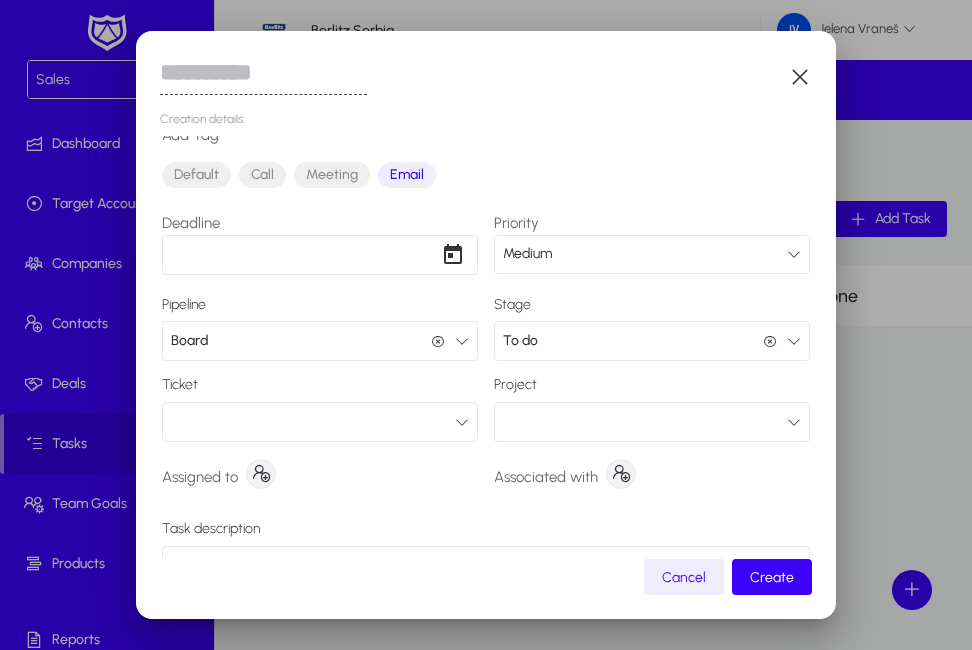 click at bounding box center (800, 77) 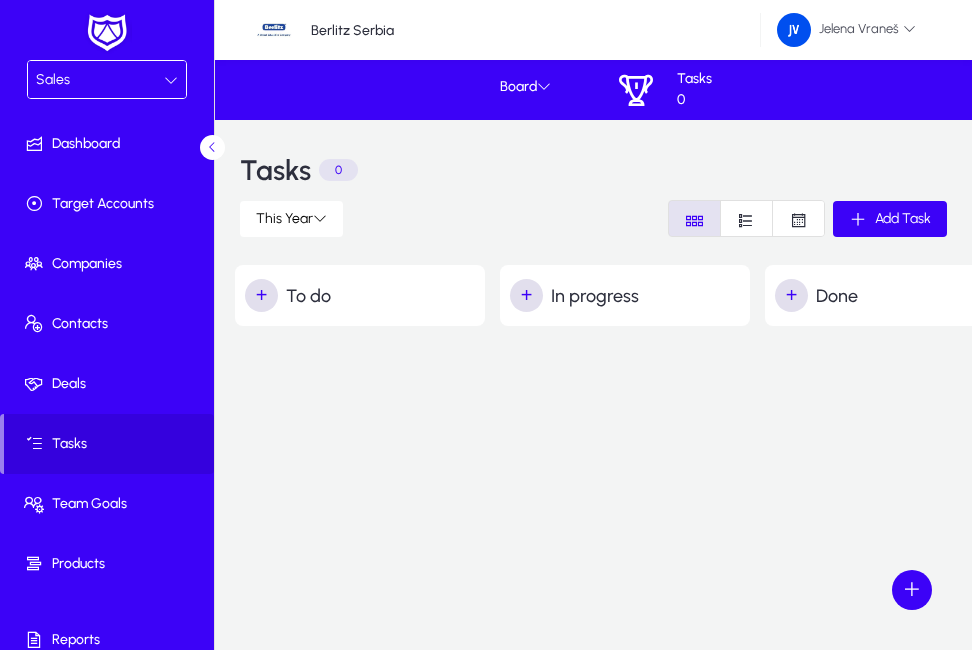 click on "+   Done" 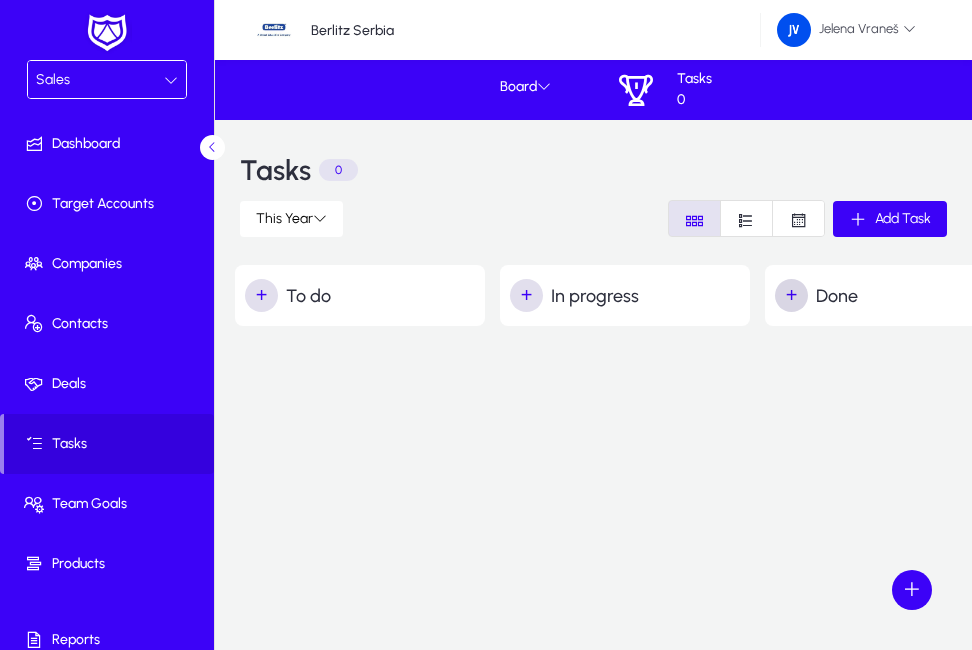 click 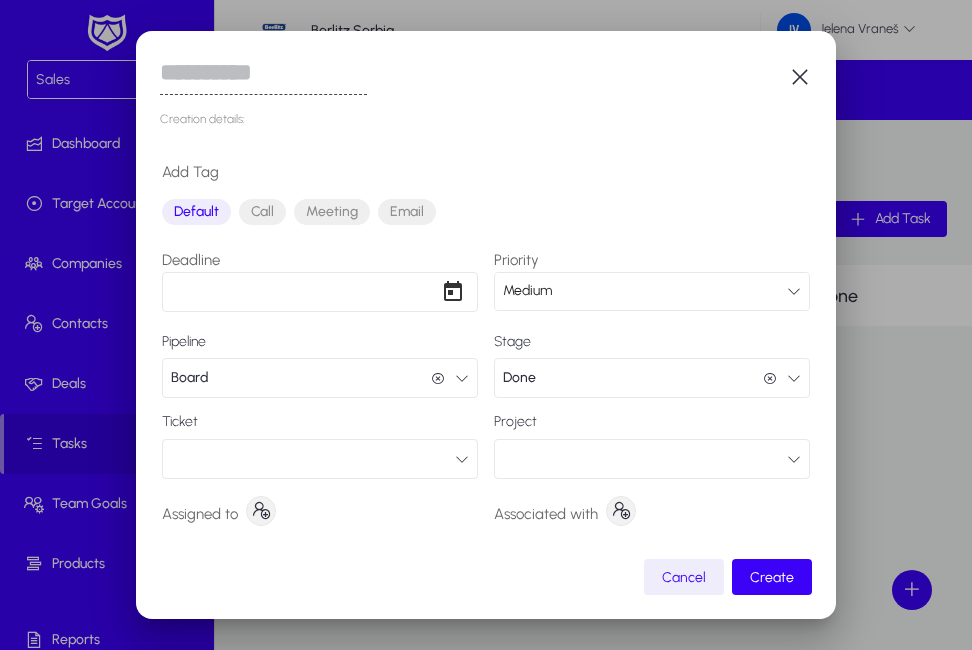 click at bounding box center [462, 378] 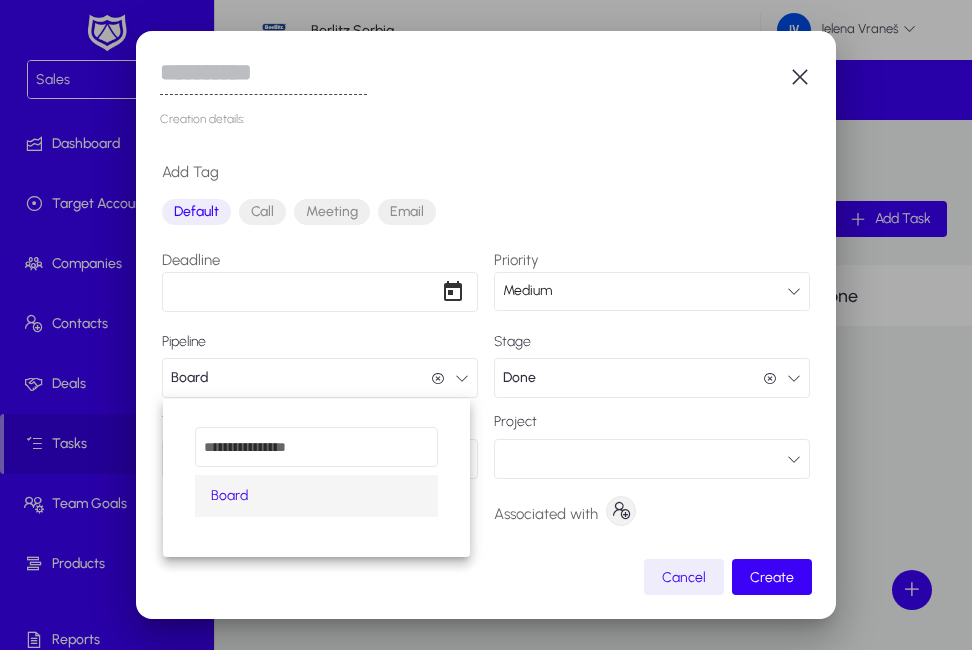 click at bounding box center (486, 325) 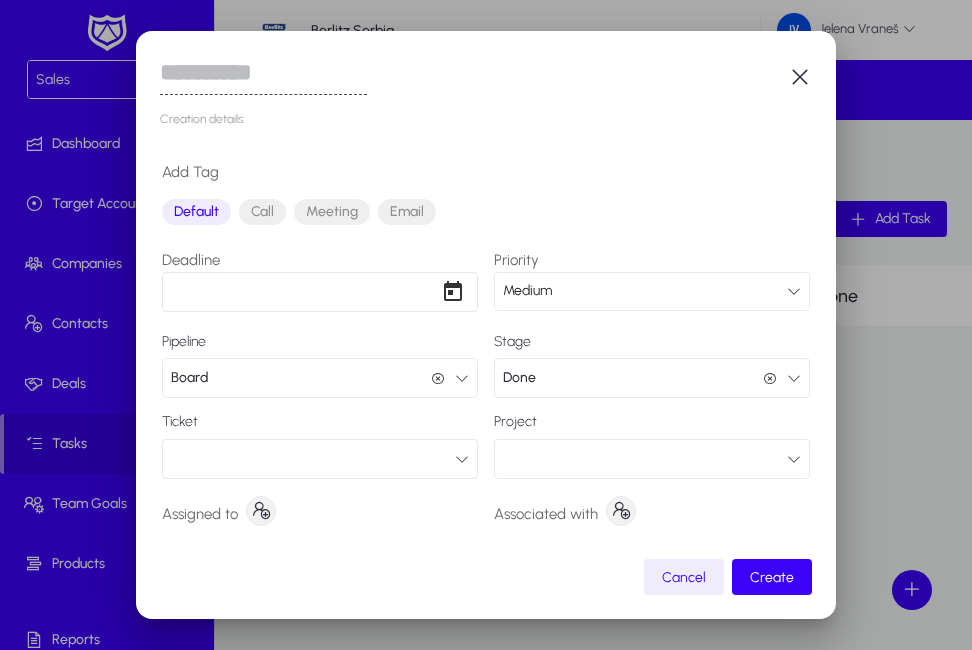click at bounding box center (438, 379) 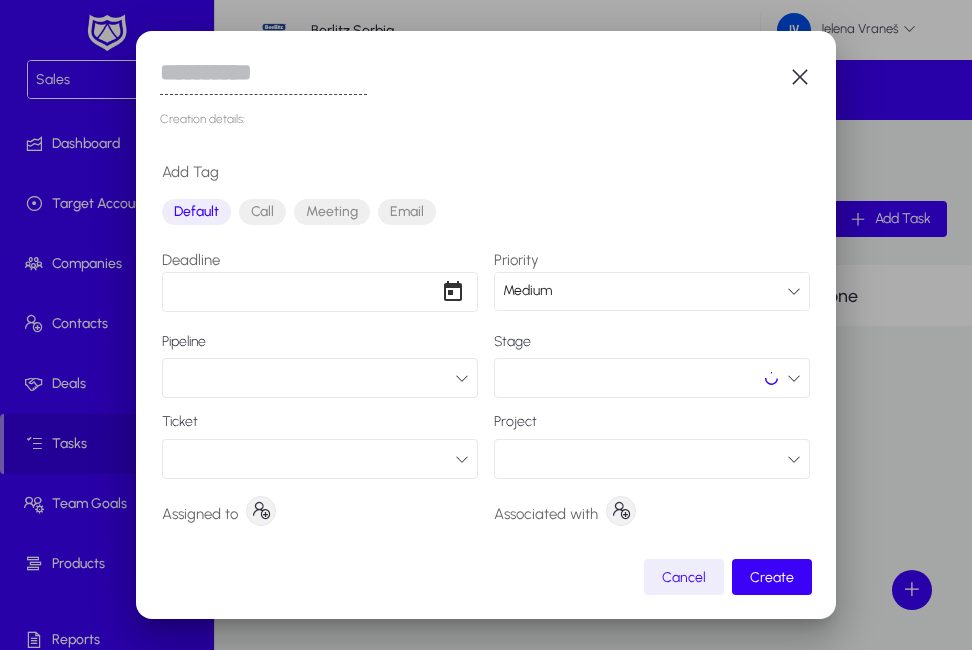 click at bounding box center [462, 378] 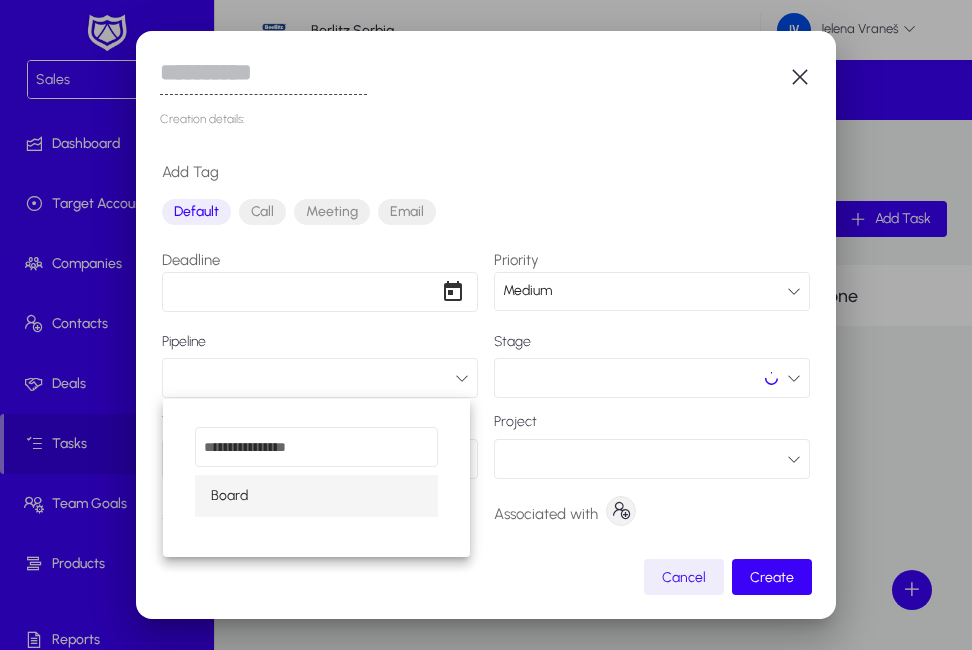 click at bounding box center (486, 325) 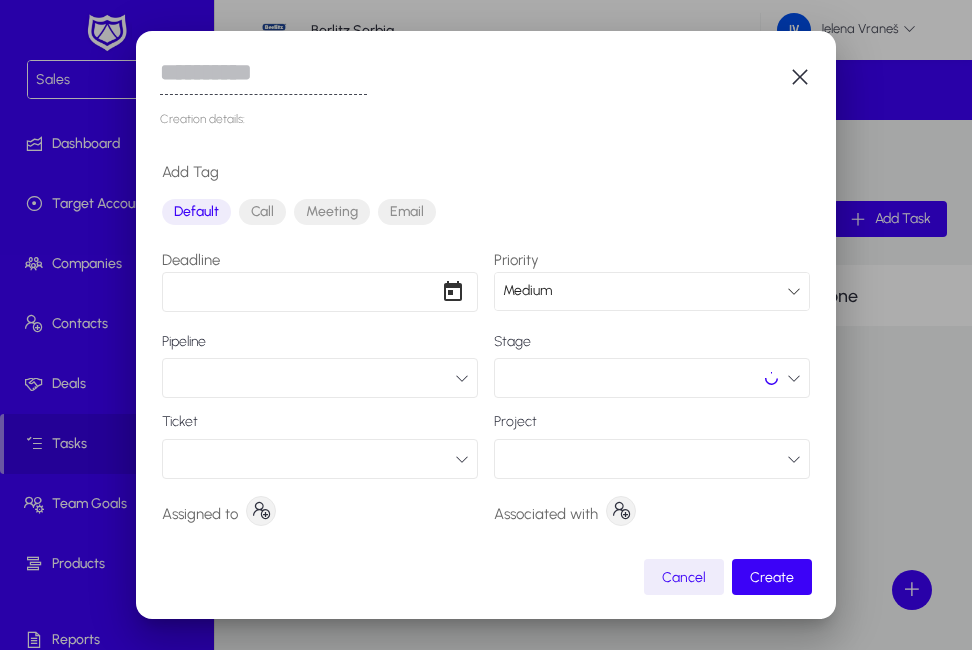 click at bounding box center (462, 378) 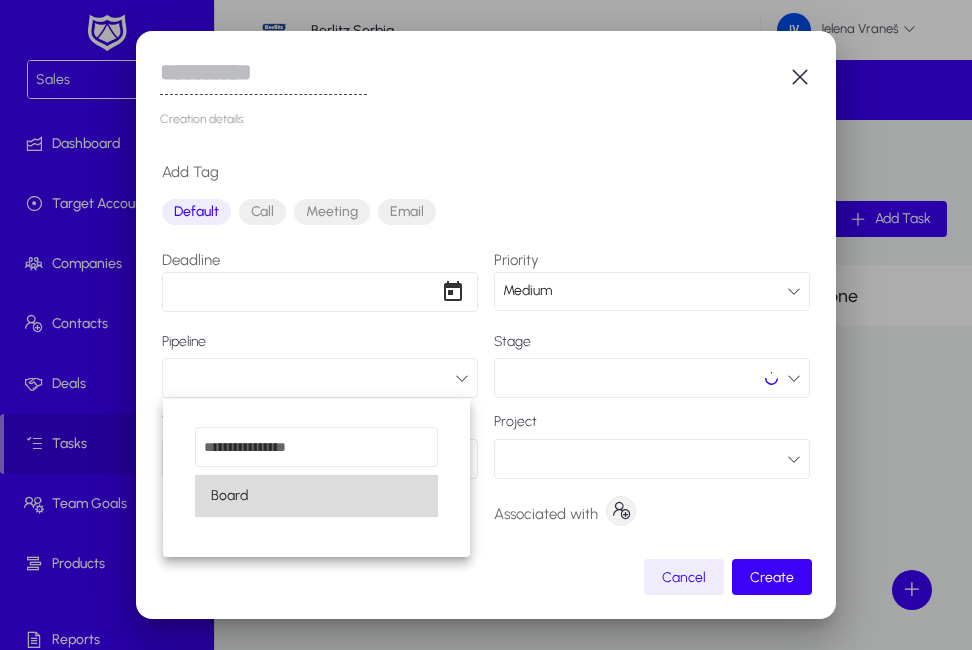 click on "Board" at bounding box center (316, 496) 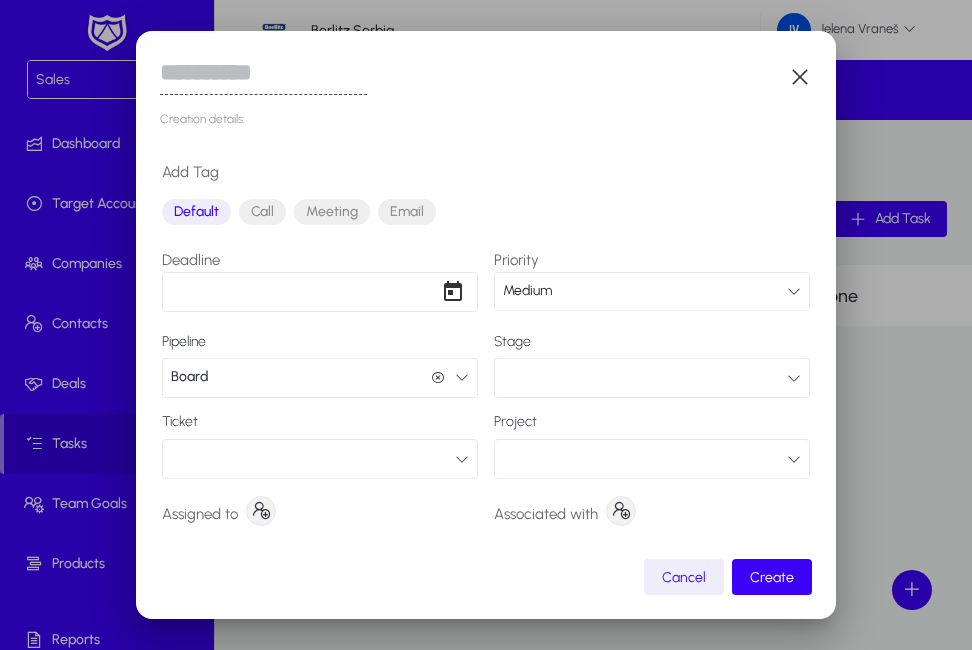 click at bounding box center [794, 378] 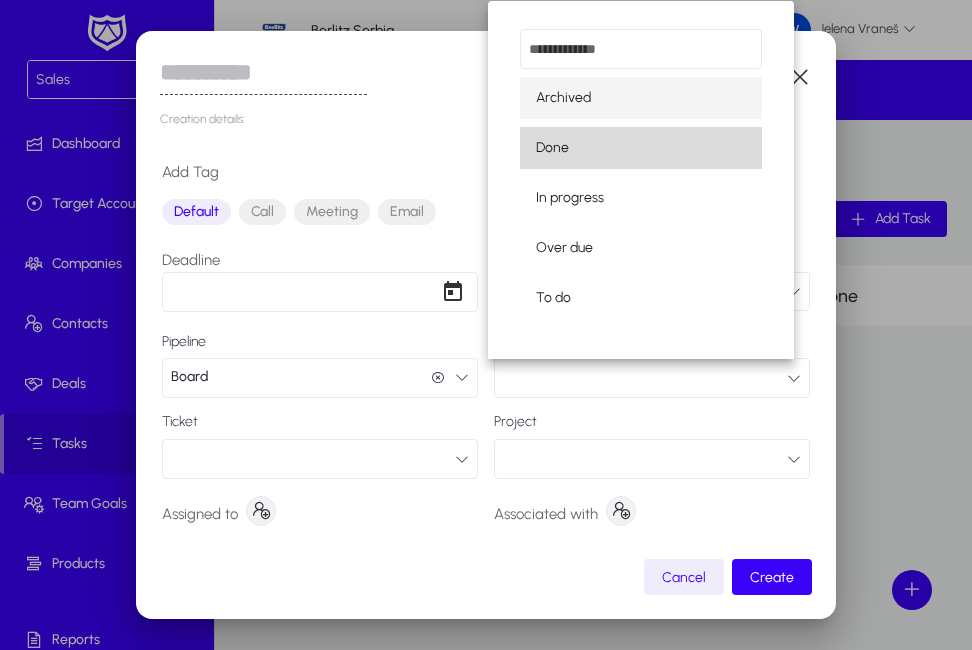 click on "Done" at bounding box center [641, 148] 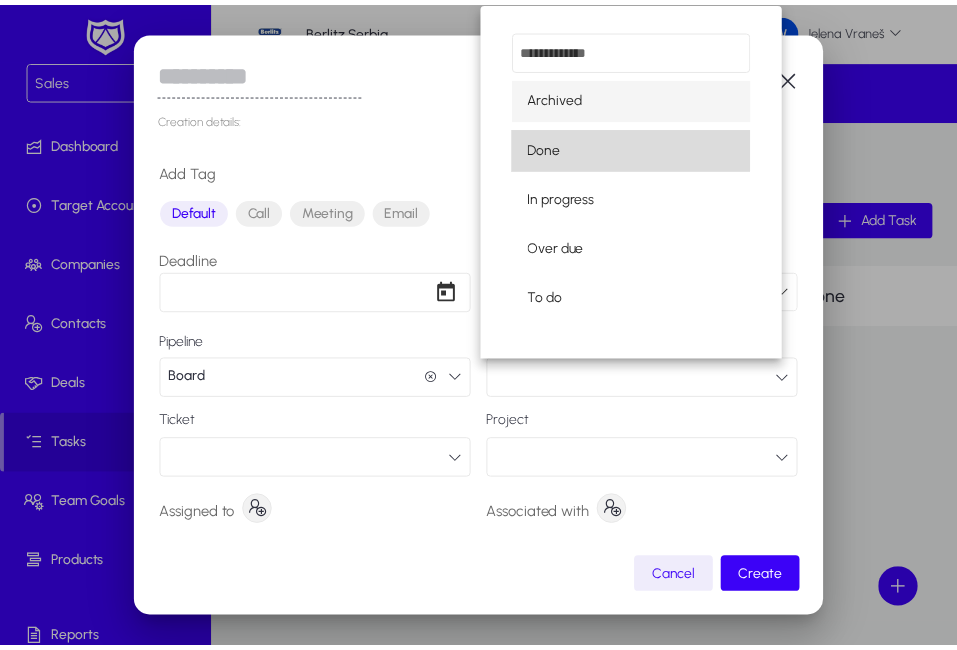 scroll, scrollTop: 1, scrollLeft: 0, axis: vertical 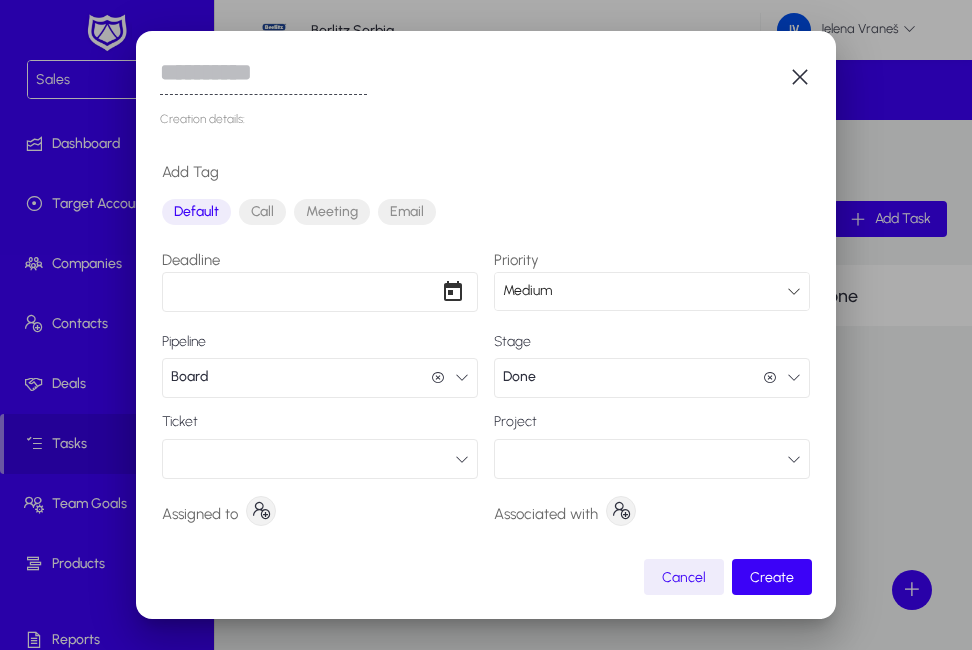 click on "Done  Done" at bounding box center [652, 378] 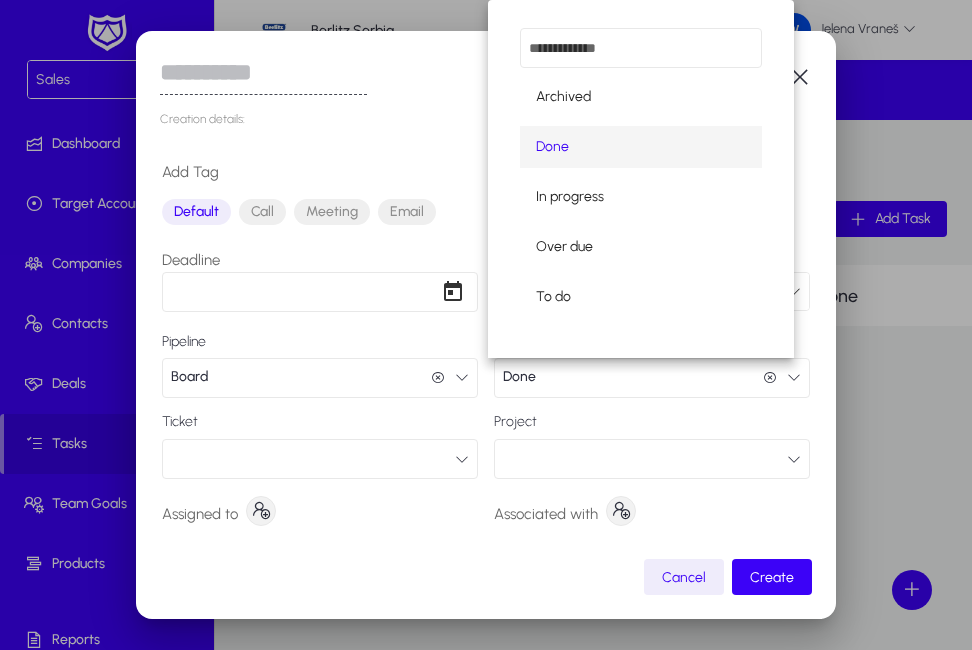 click at bounding box center (486, 325) 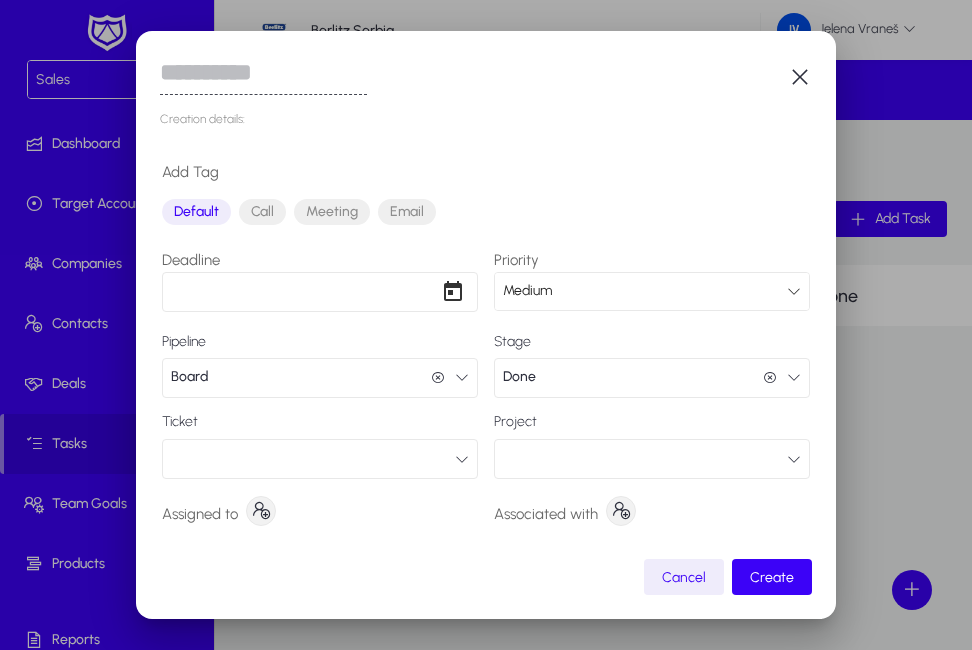 click at bounding box center [800, 77] 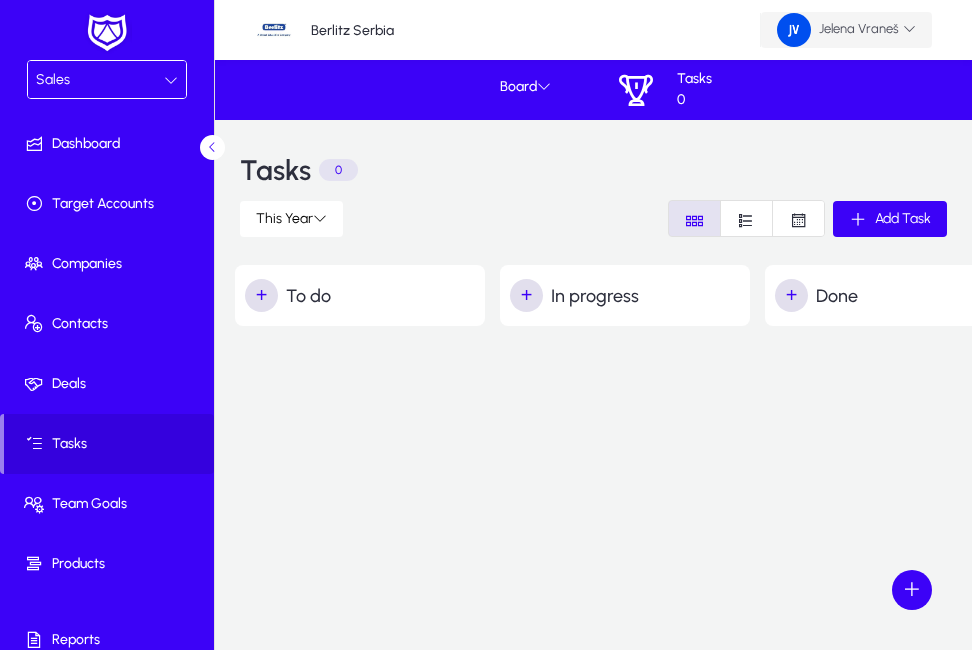 click 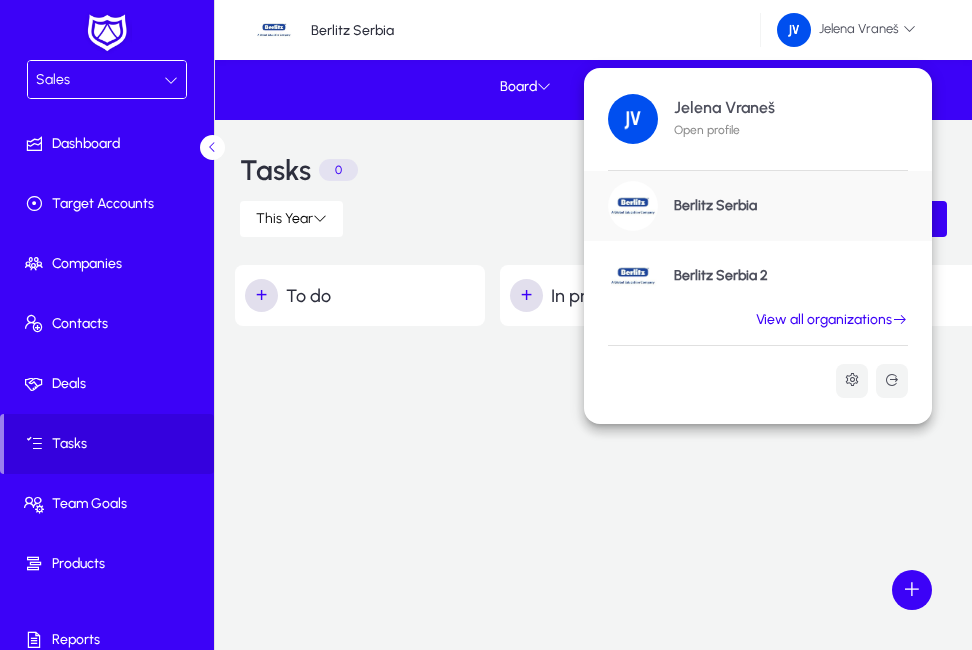 click on "View all organizations" at bounding box center (832, 320) 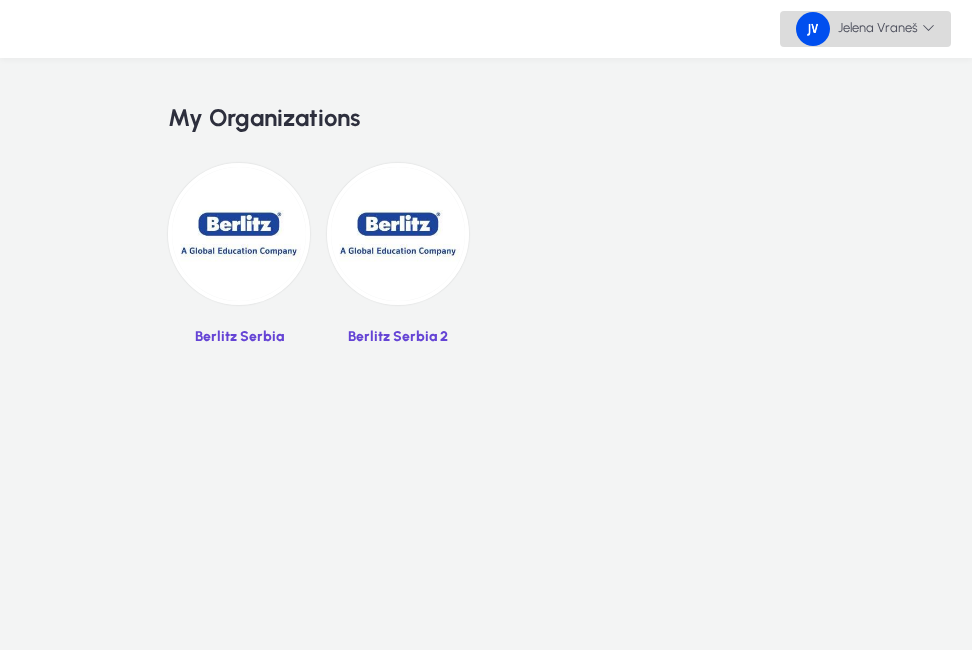 click 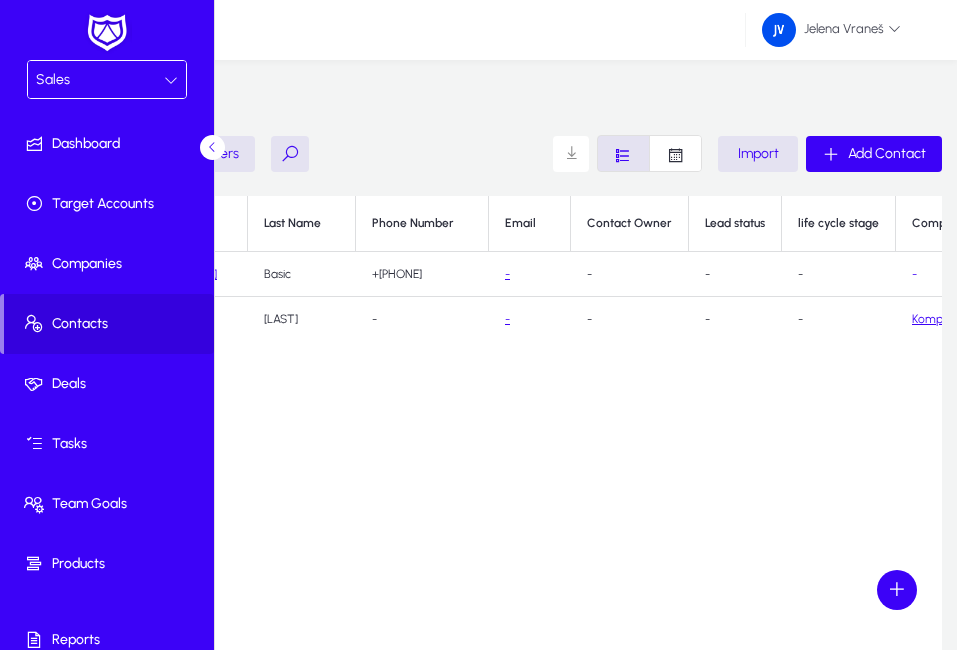 click on "[COMPANY]" 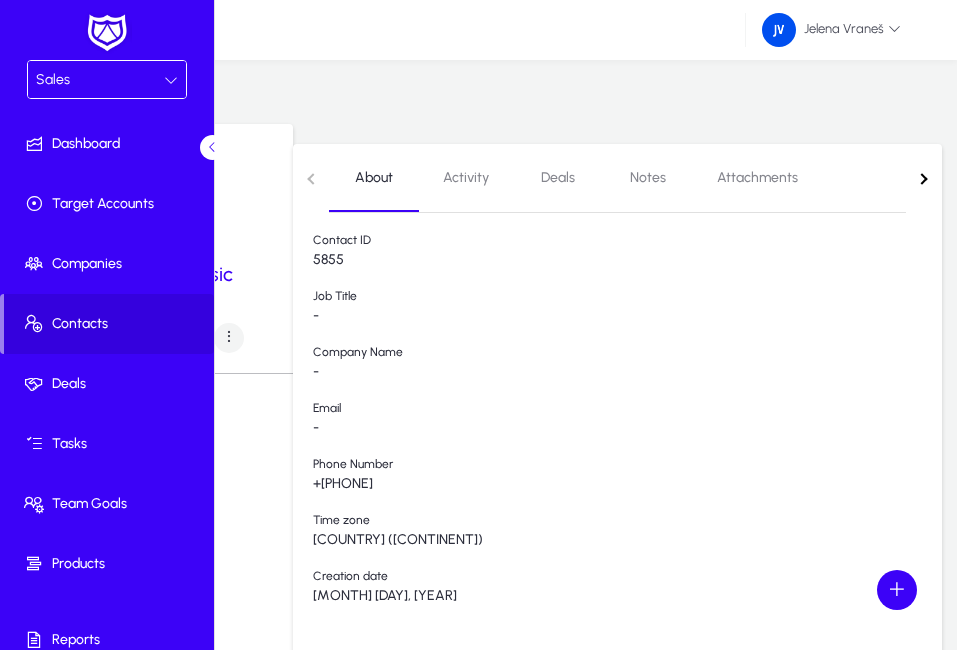 scroll, scrollTop: 0, scrollLeft: 0, axis: both 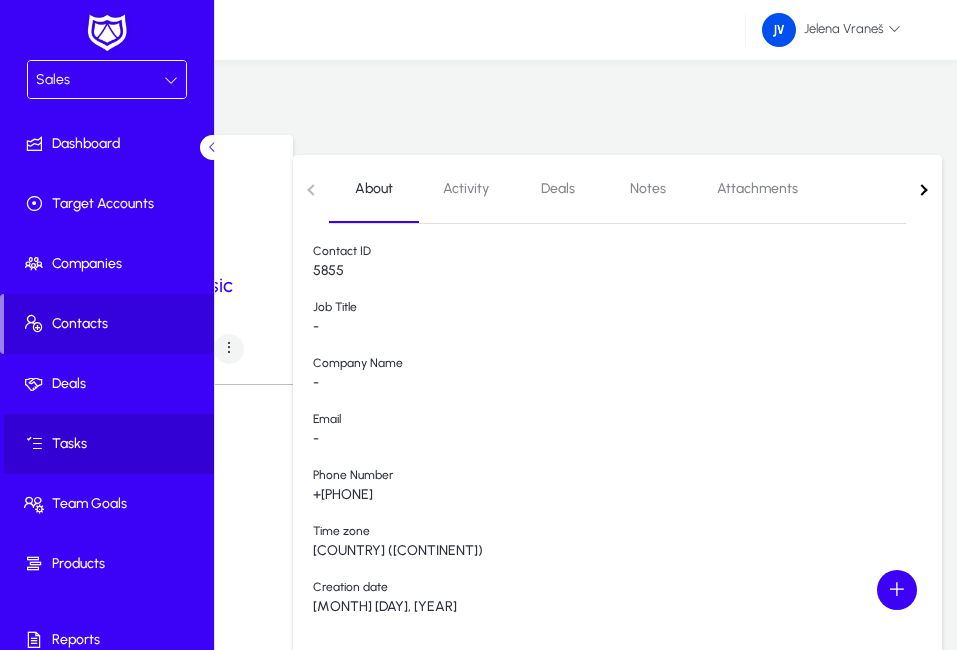 click on "Tasks" 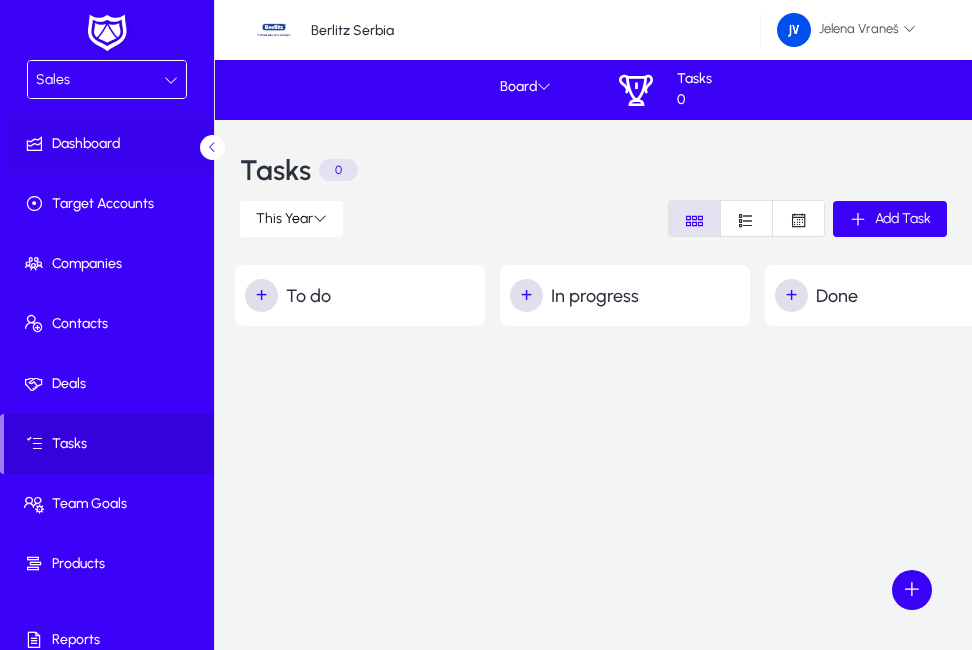 click 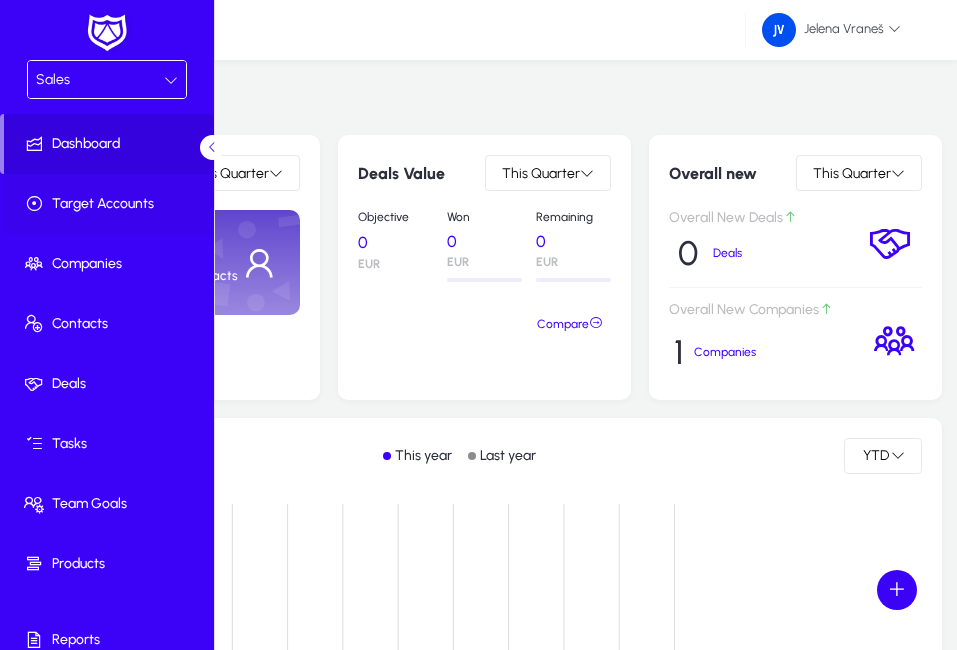 click on "Target Accounts" 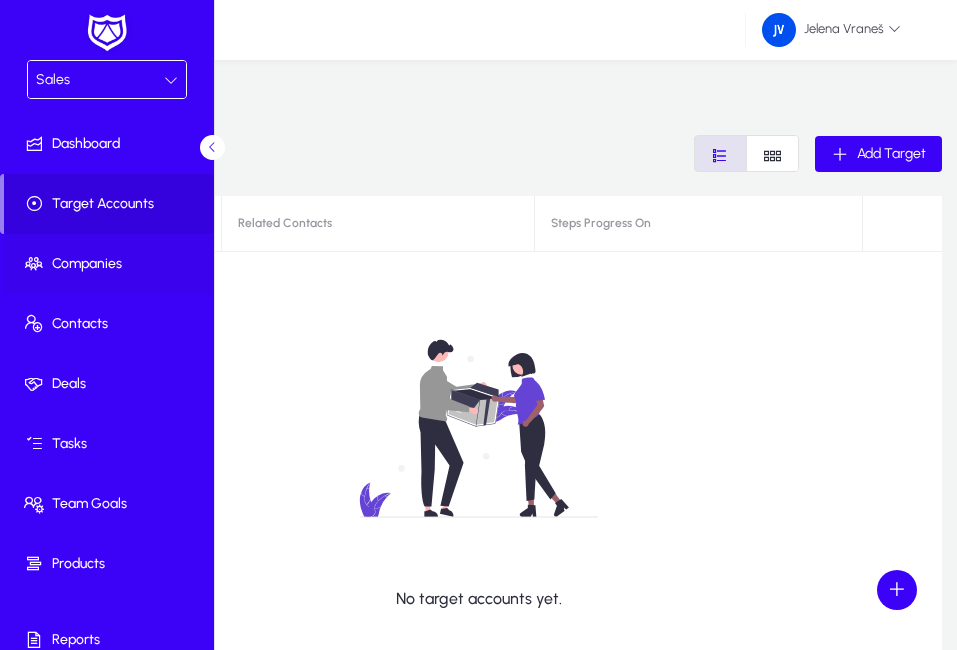 click on "Companies" 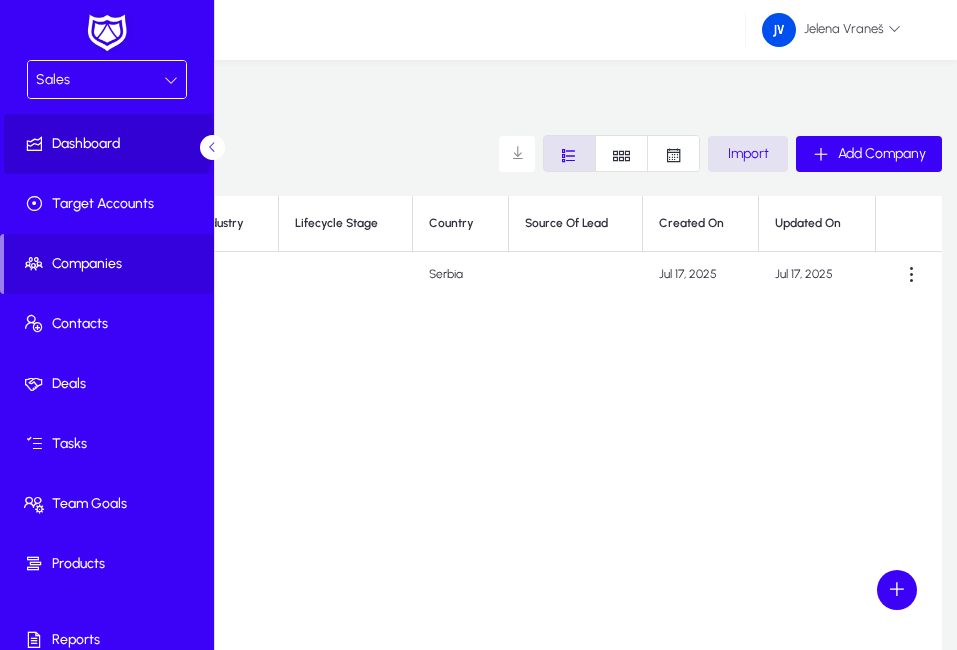 click on "Dashboard" 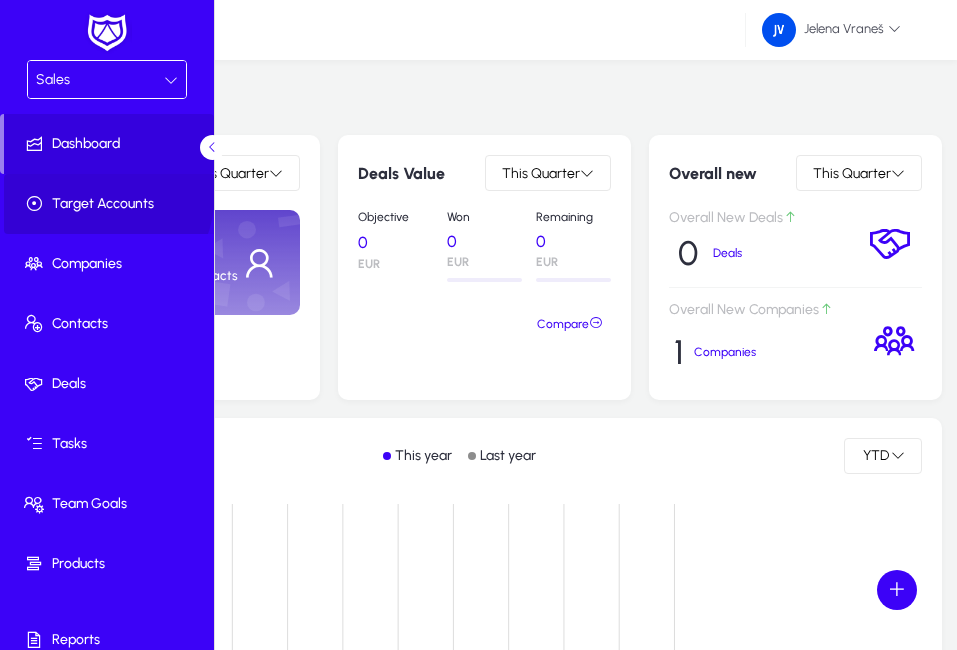 click 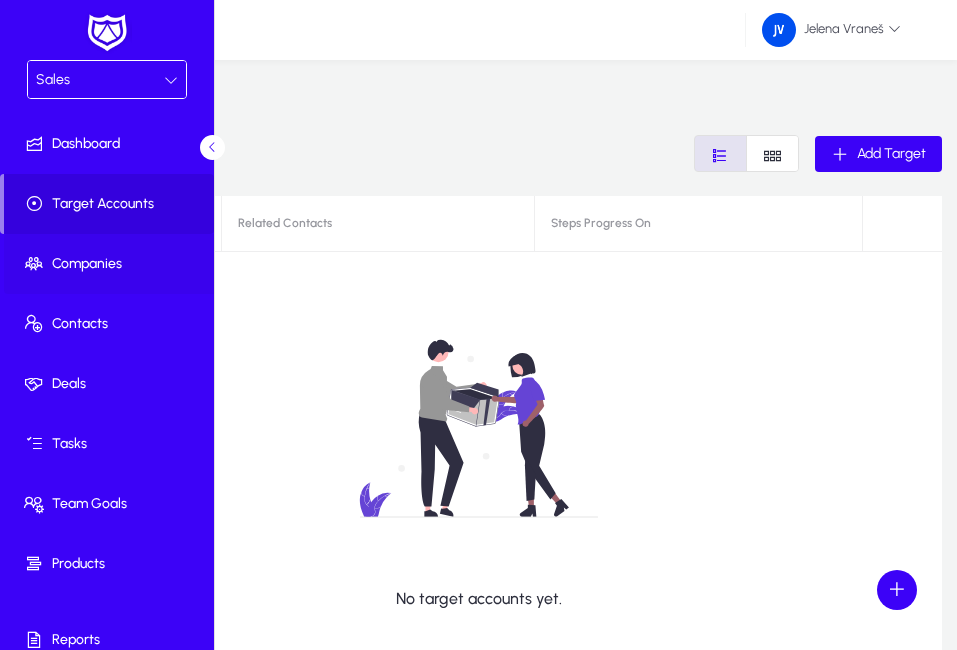 click on "Companies" 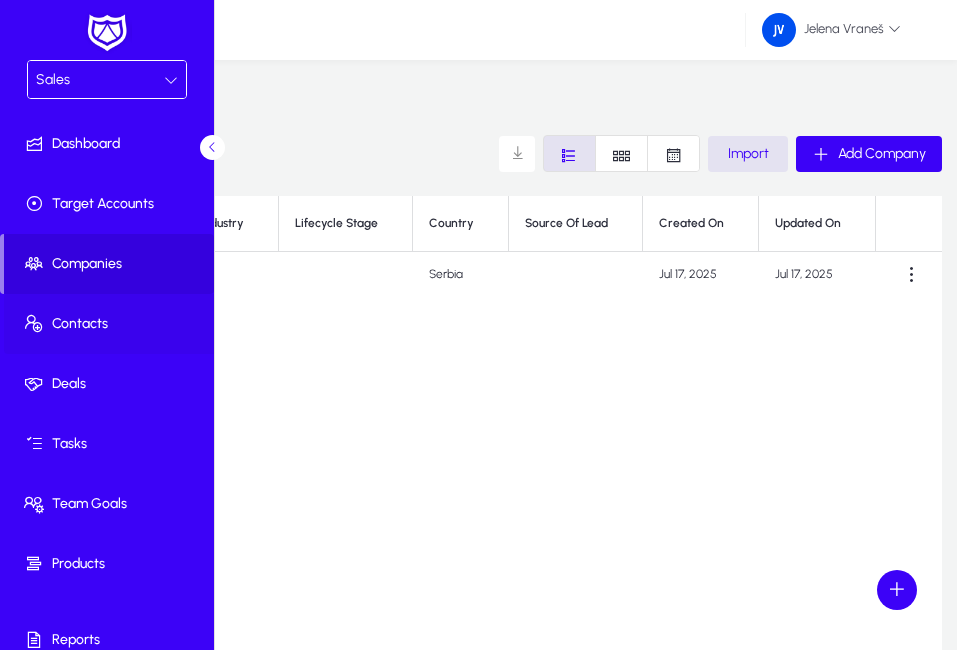 click 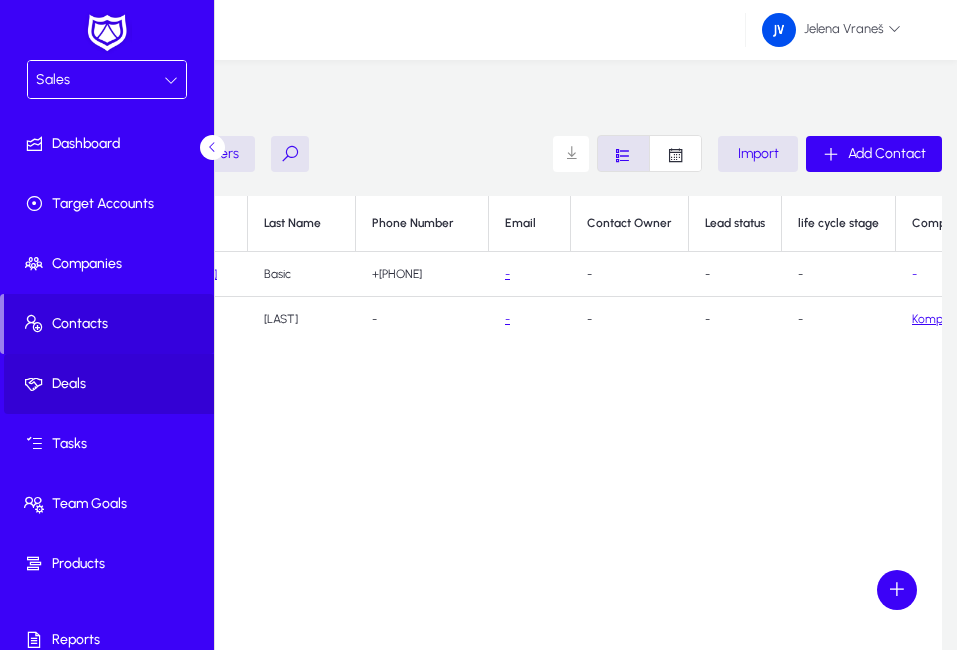 click on "Deals" 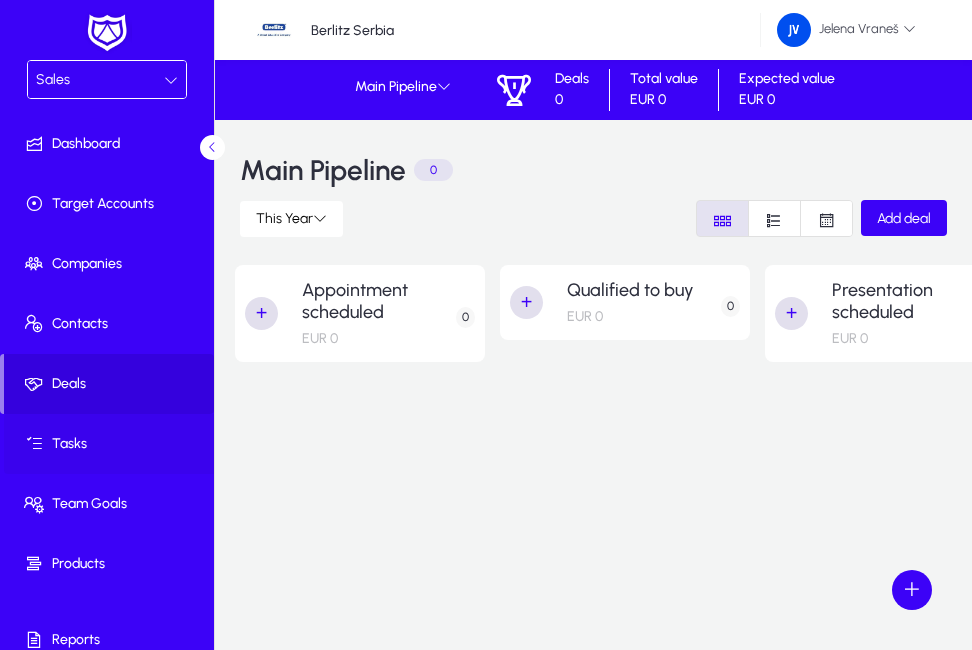 click on "Tasks" 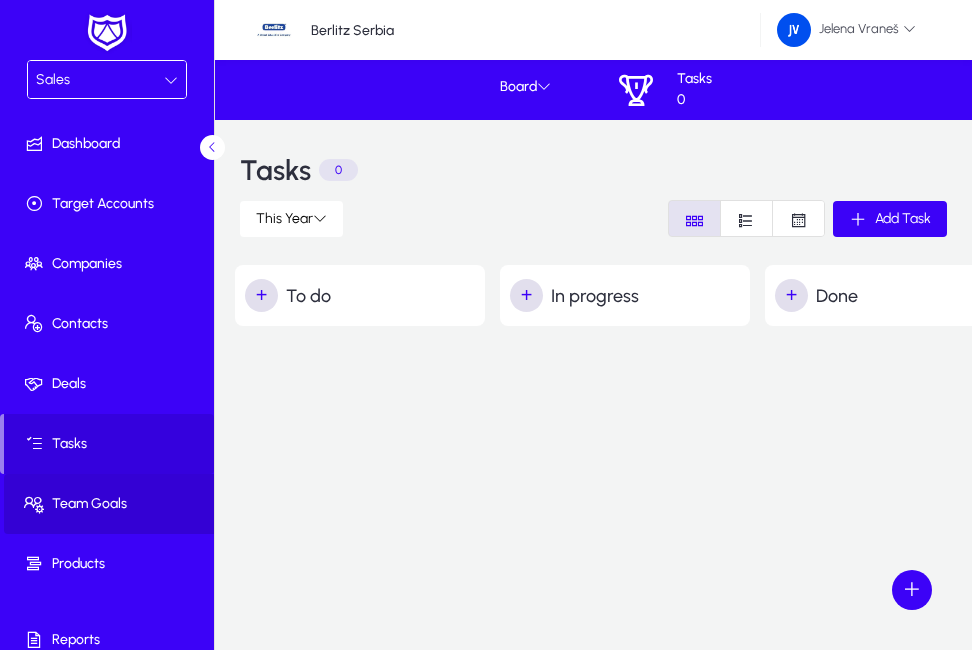 click on "Team Goals" 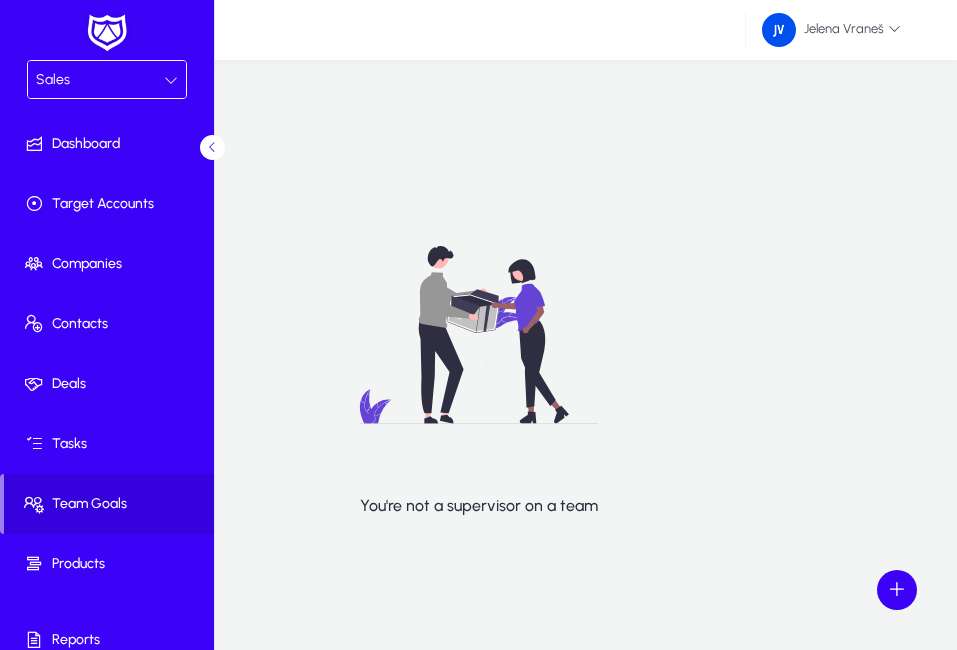 scroll, scrollTop: 0, scrollLeft: 0, axis: both 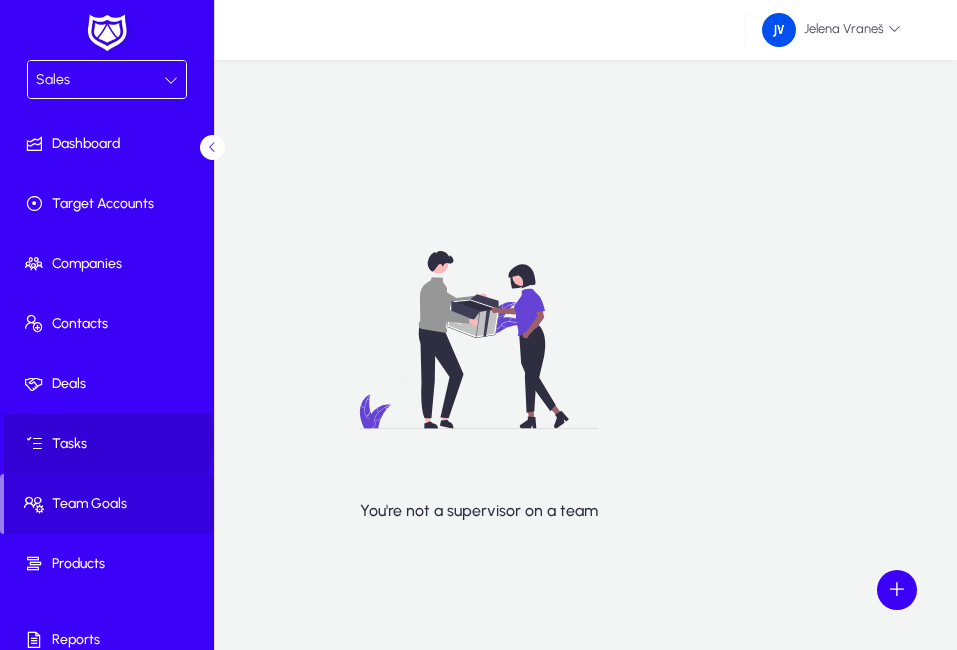 click on "Tasks" 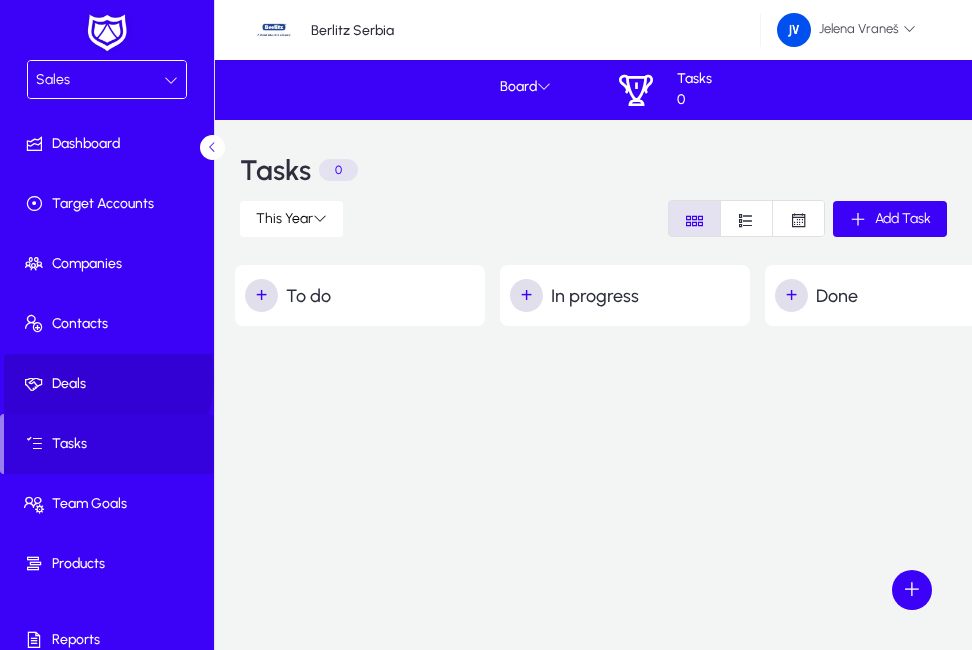 click on "Deals" 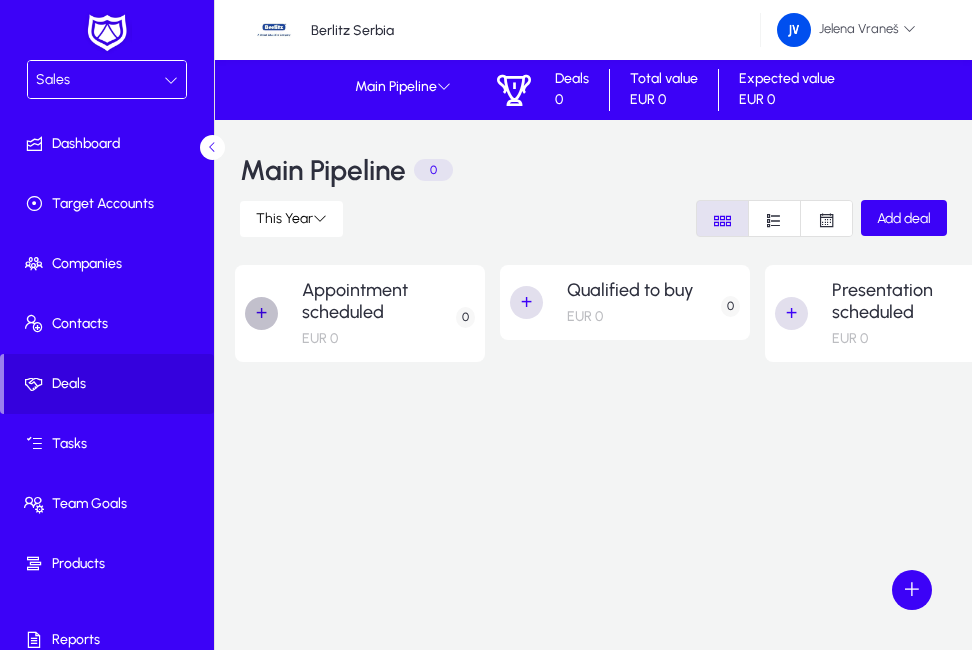 click 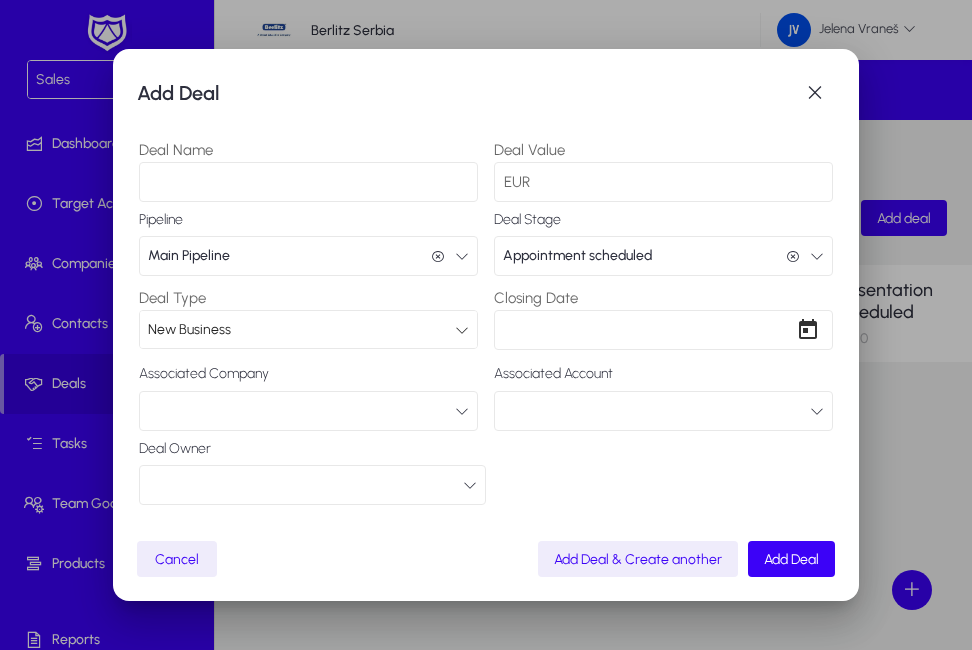 click at bounding box center [462, 256] 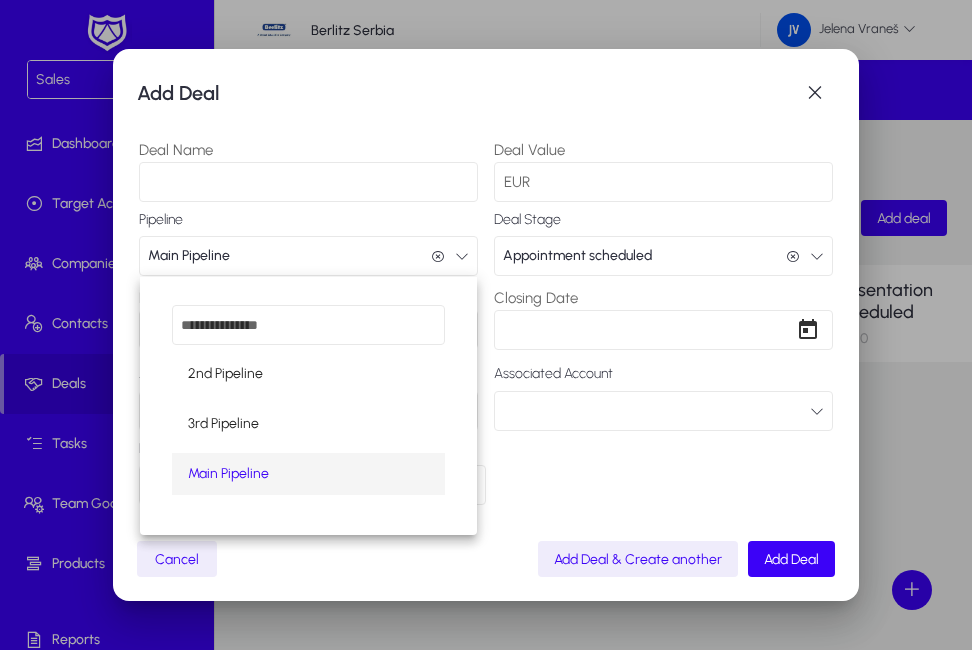 click at bounding box center [486, 325] 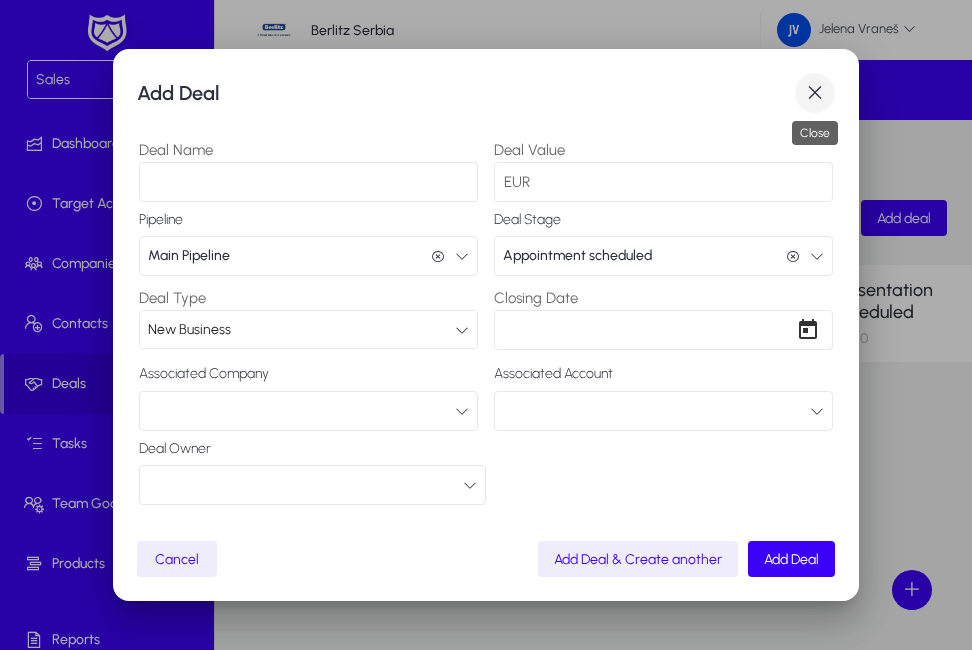 click at bounding box center (815, 93) 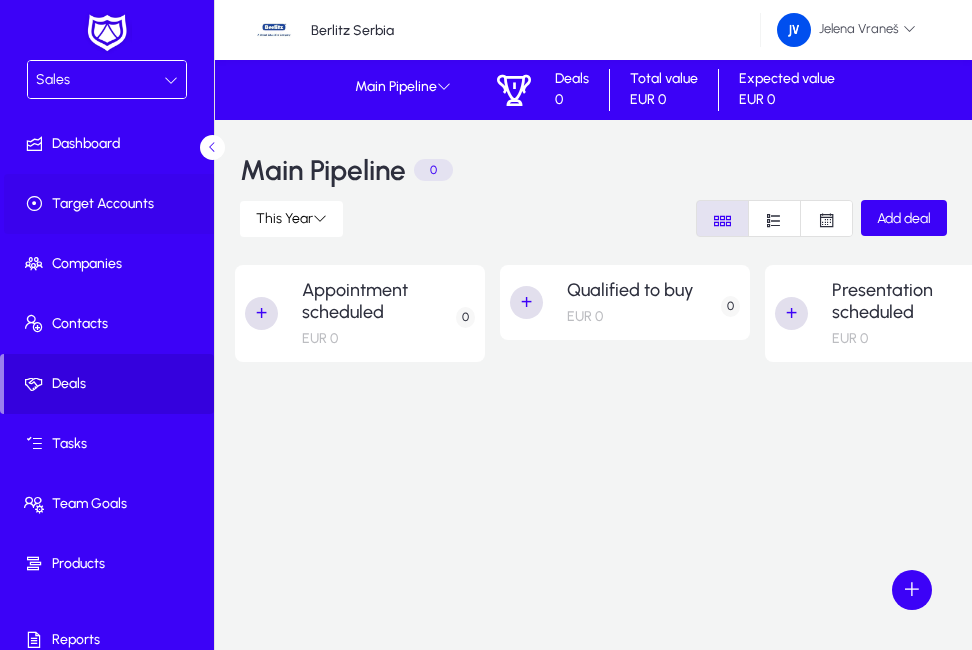 click on "Target Accounts" 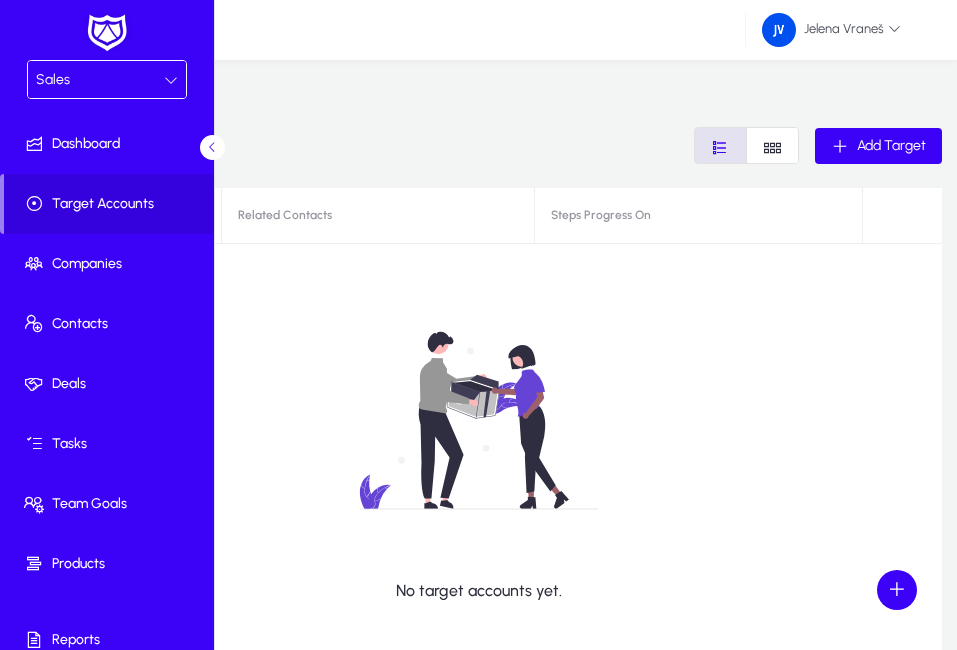 scroll, scrollTop: 0, scrollLeft: 0, axis: both 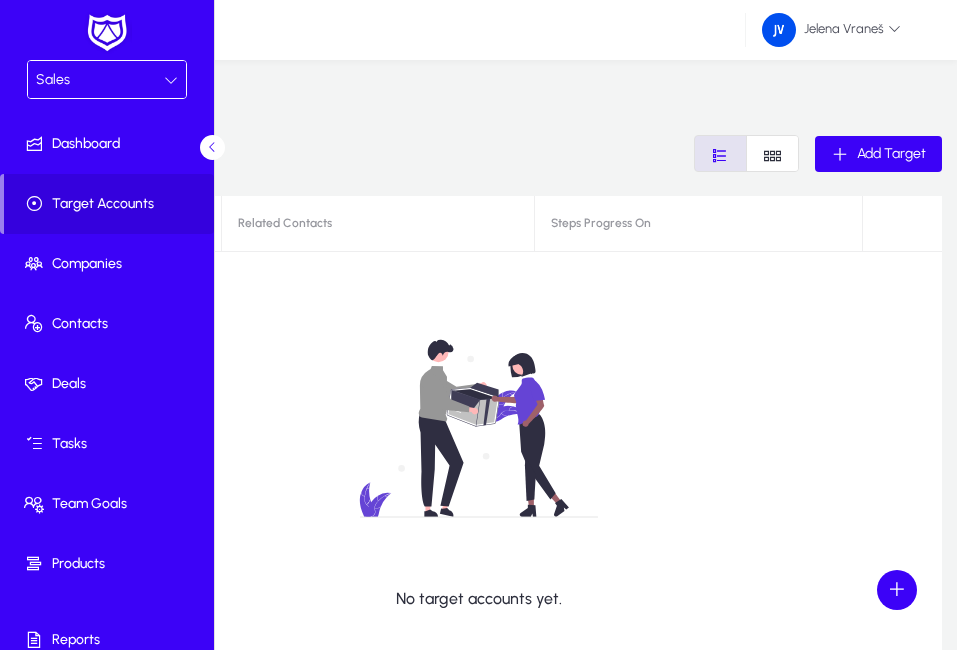 click on "No target accounts yet." 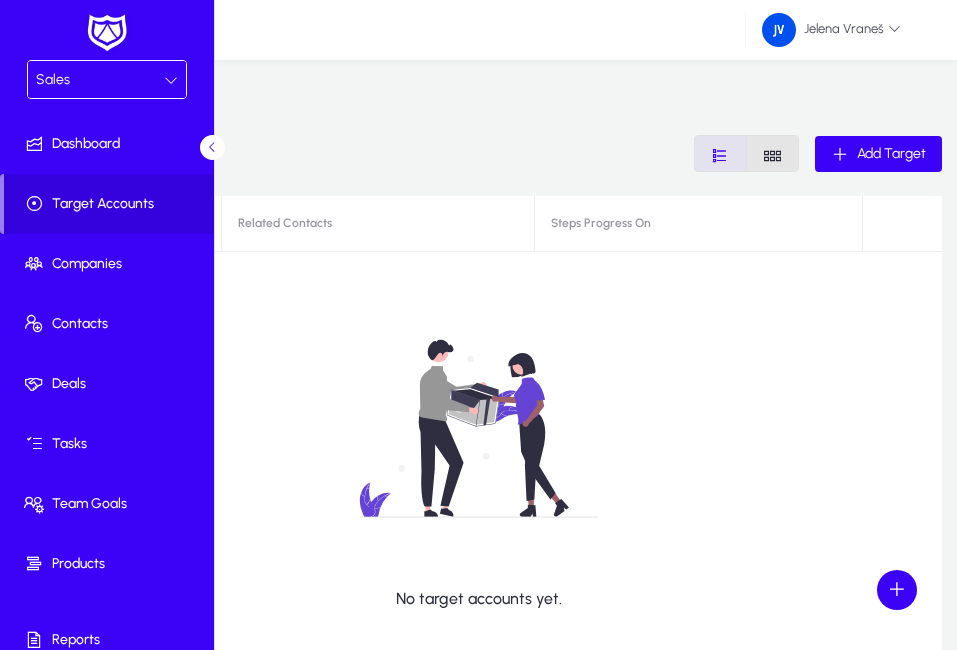 click at bounding box center (772, 155) 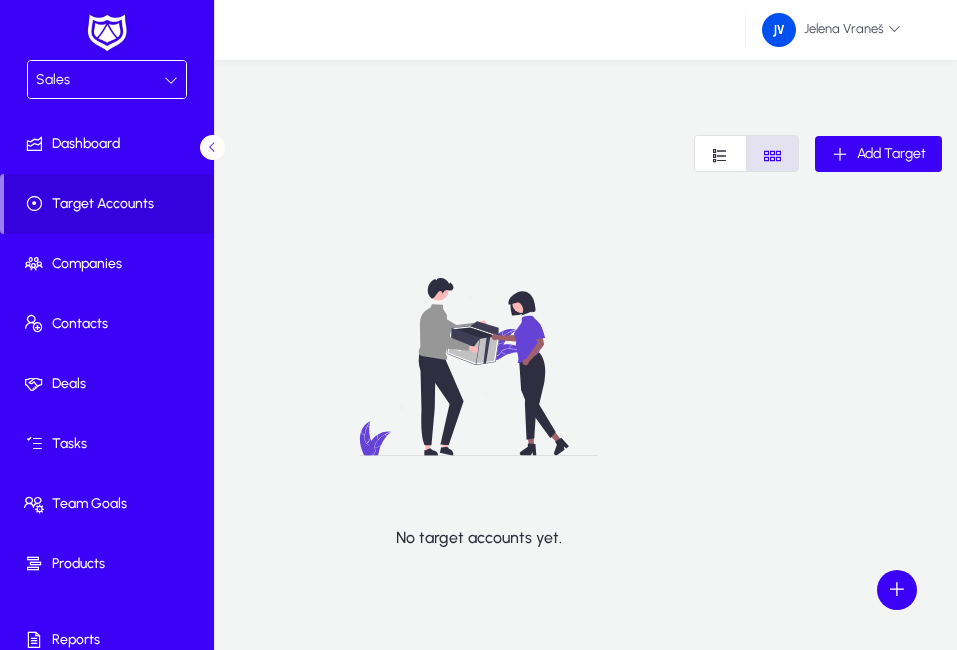scroll, scrollTop: 2, scrollLeft: 0, axis: vertical 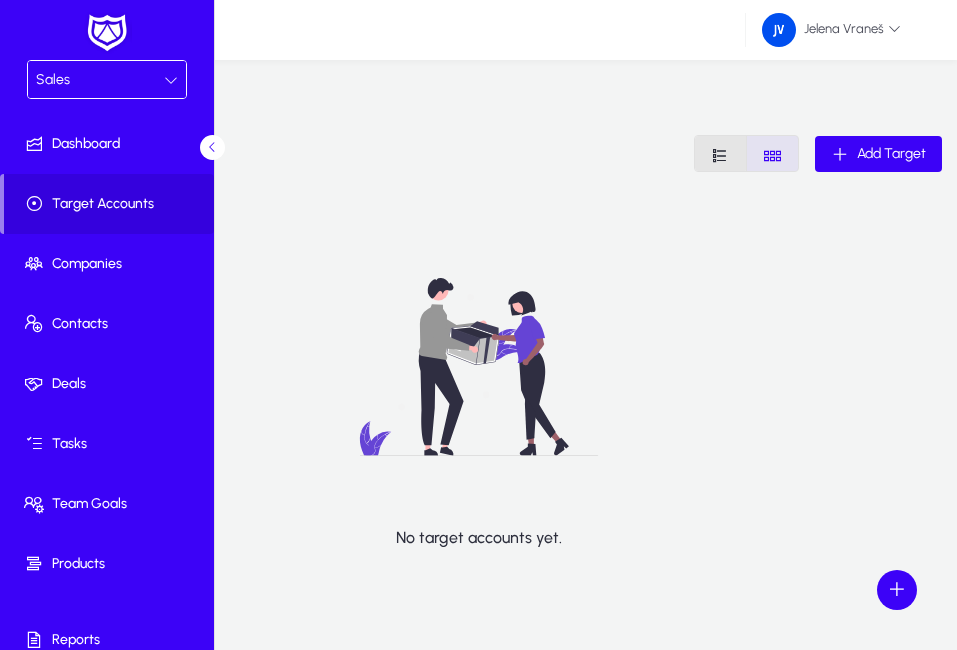 click at bounding box center [720, 155] 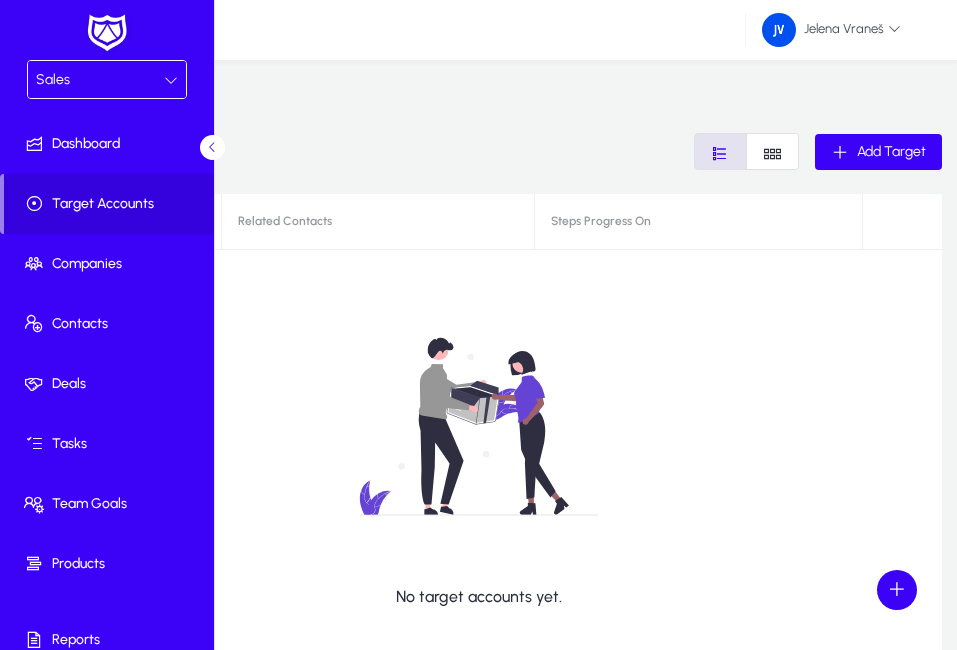click 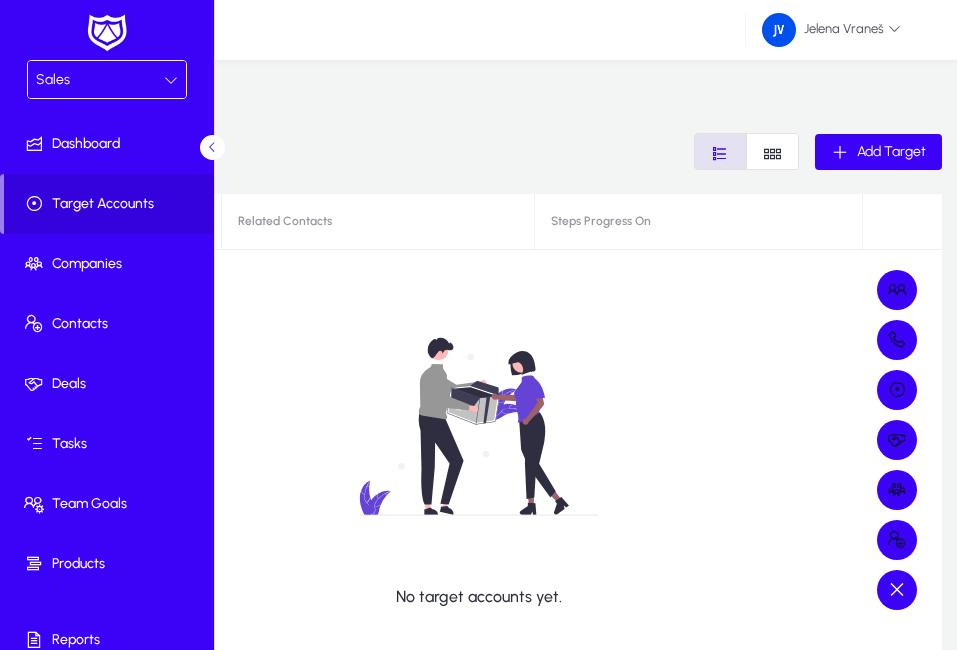 click at bounding box center [478, 325] 